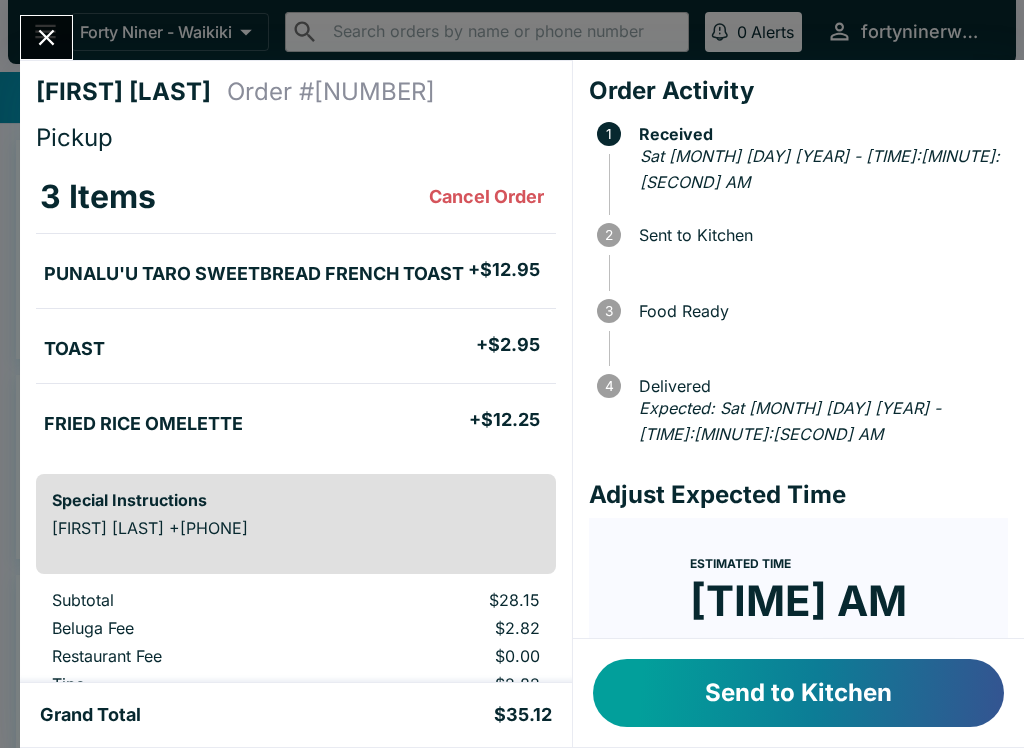 scroll, scrollTop: 0, scrollLeft: 0, axis: both 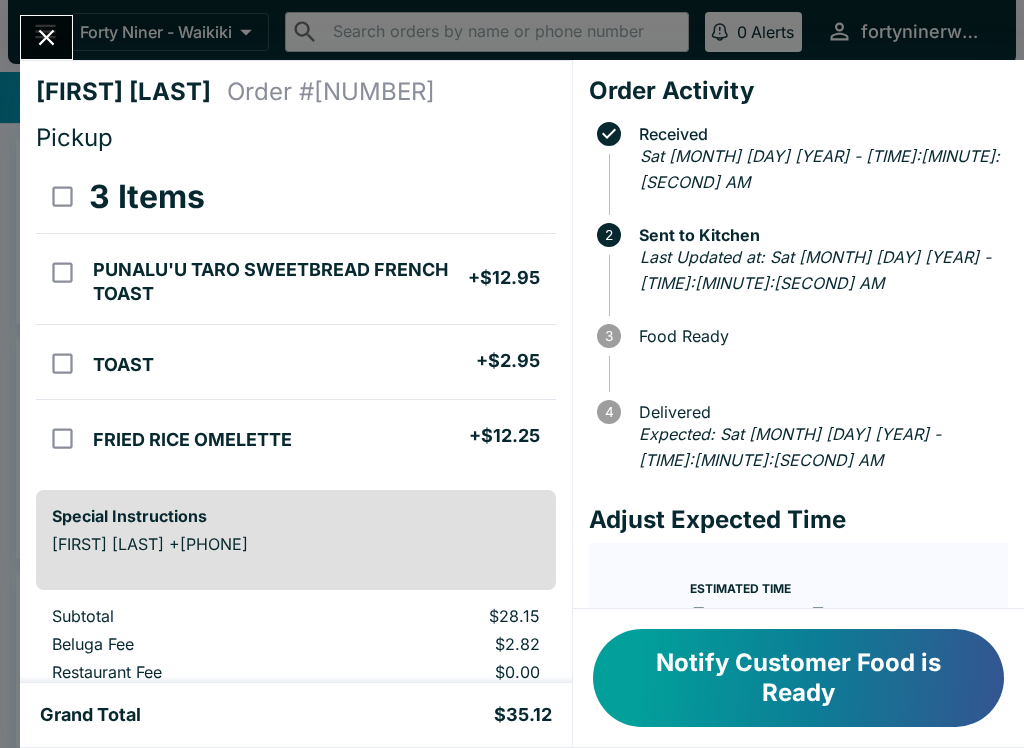 click 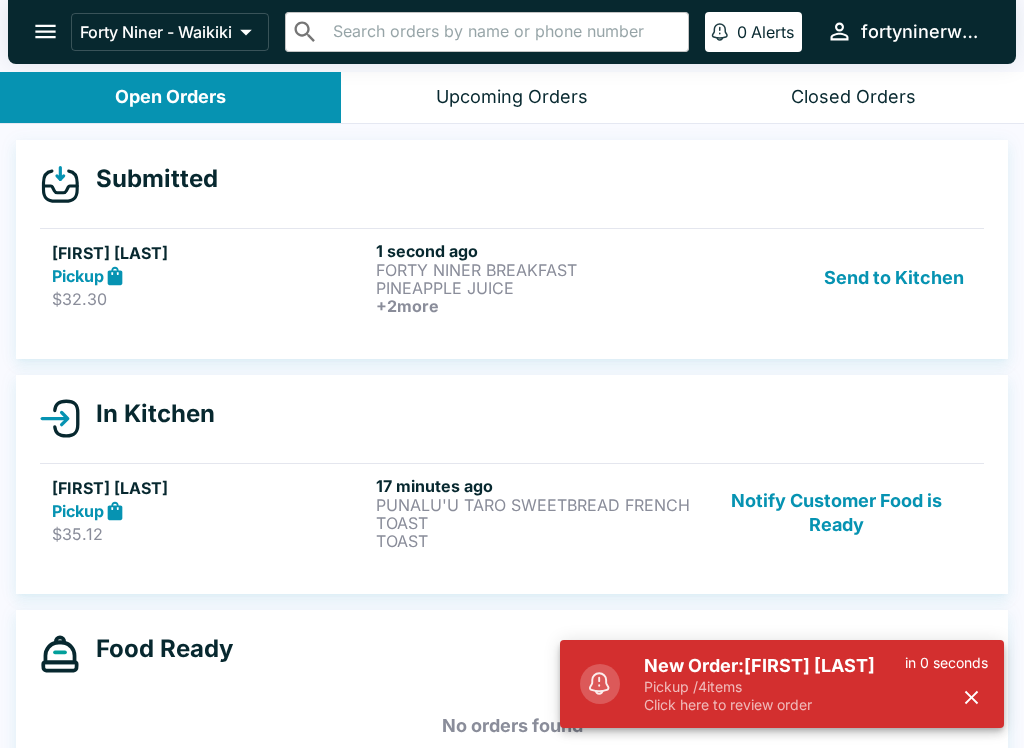 click on "$35.12" at bounding box center (210, 534) 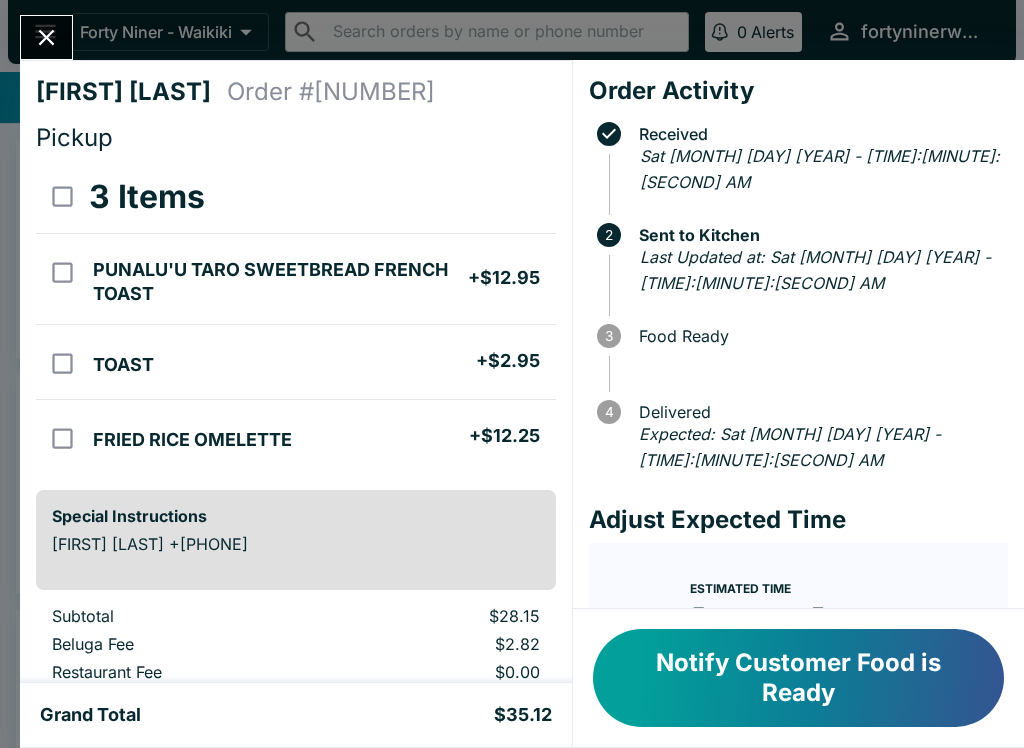 click at bounding box center [46, 37] 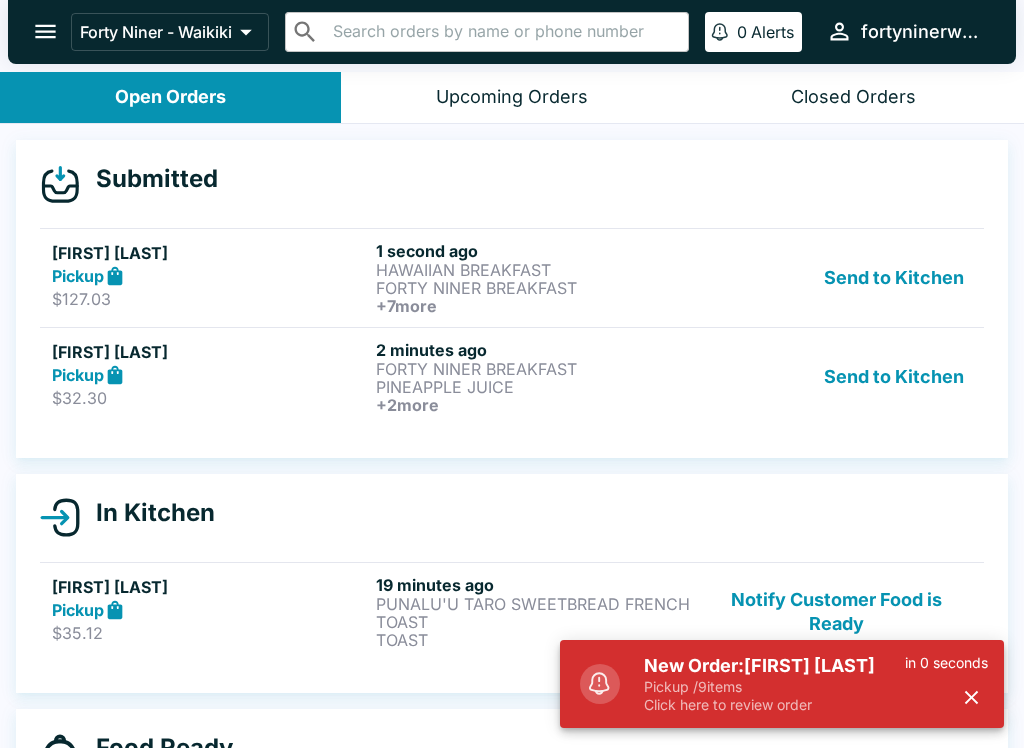 click on "+ 2  more" at bounding box center (534, 405) 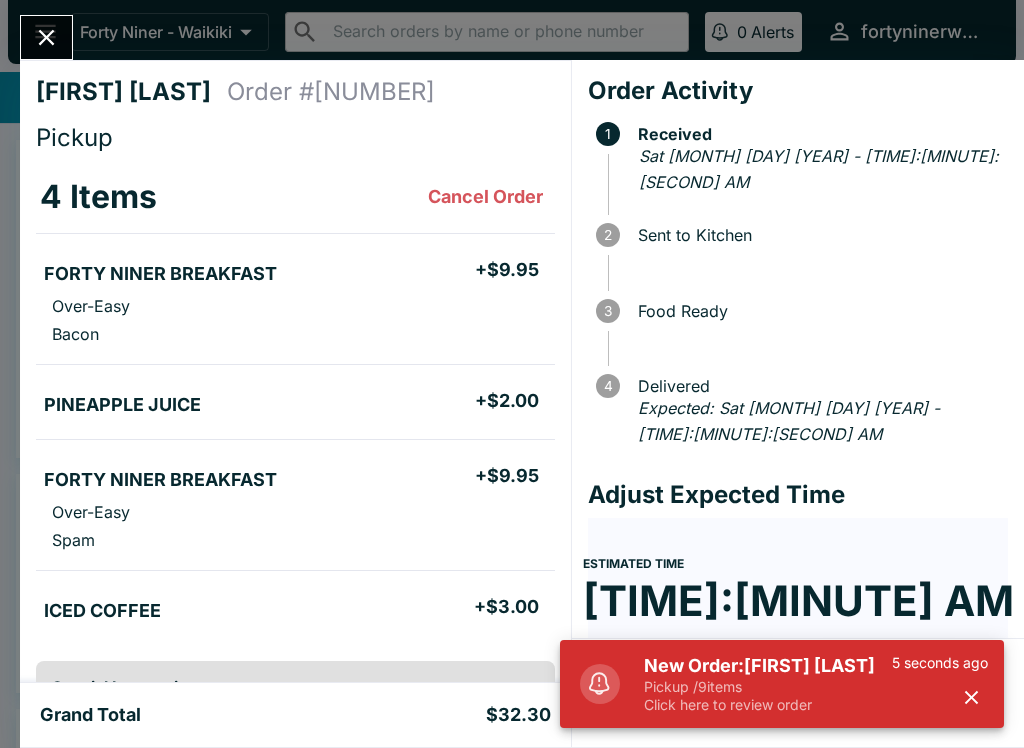 click 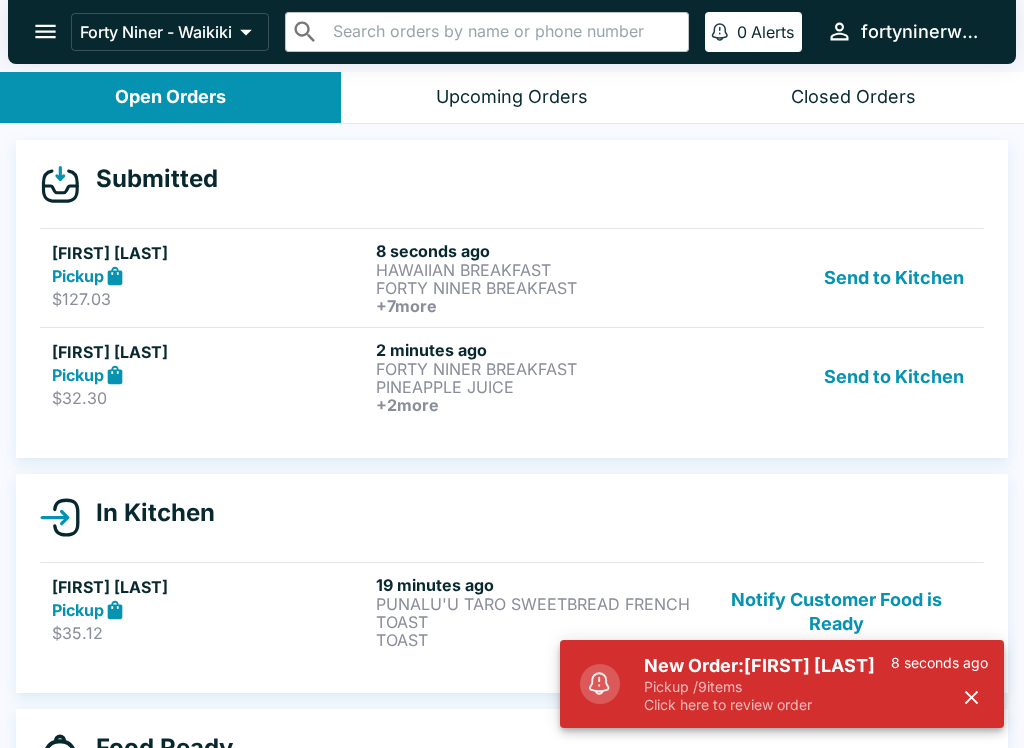 click on "PINEAPPLE JUICE" at bounding box center (534, 387) 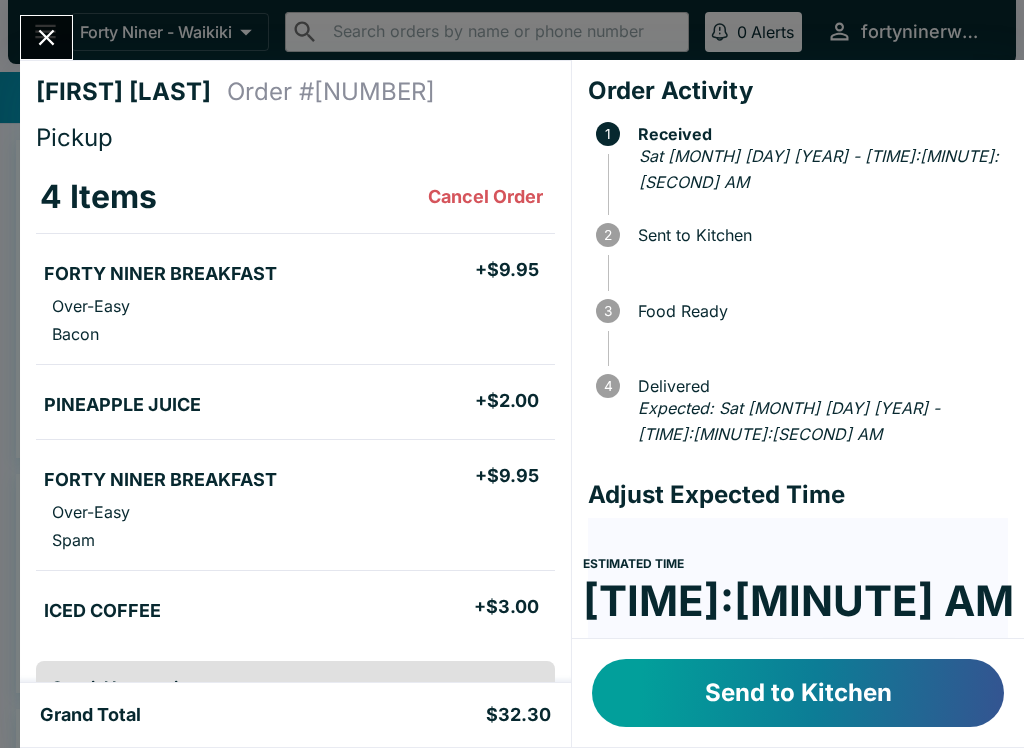 click on "Send to Kitchen" at bounding box center [798, 693] 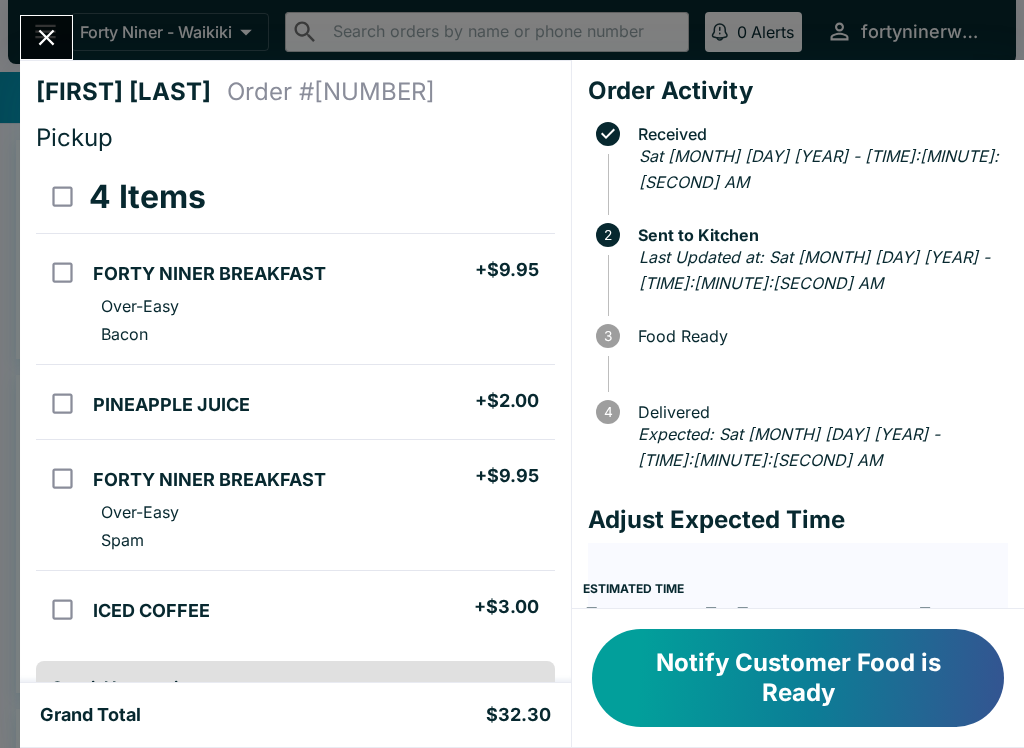 scroll, scrollTop: 0, scrollLeft: 0, axis: both 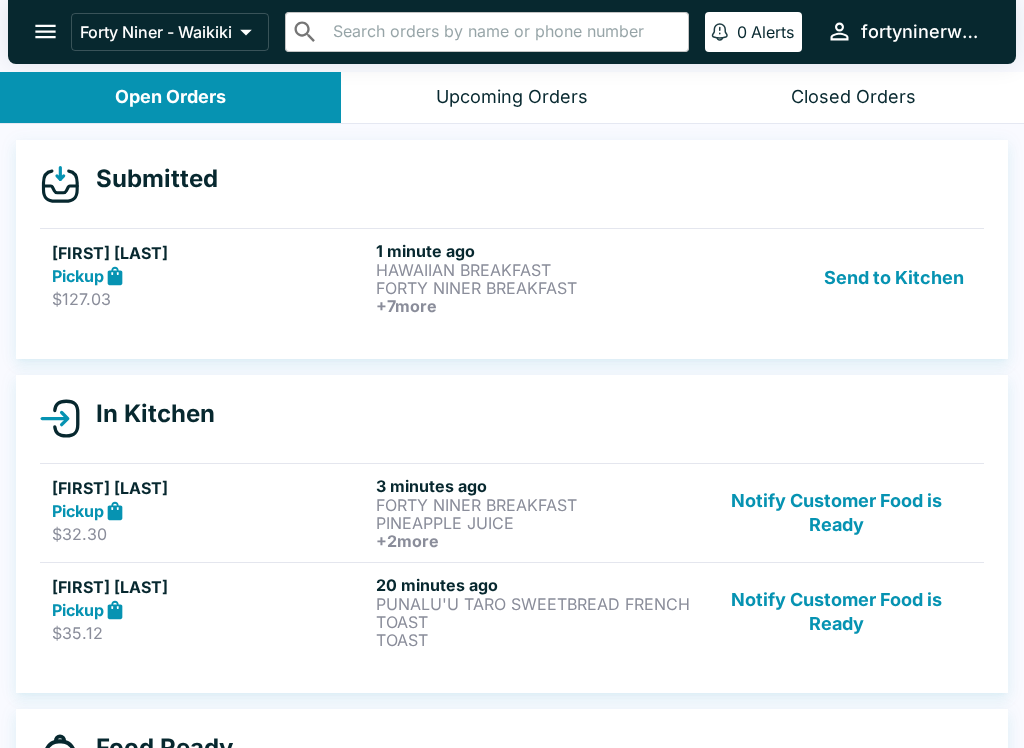 click on "Pickup" at bounding box center [210, 276] 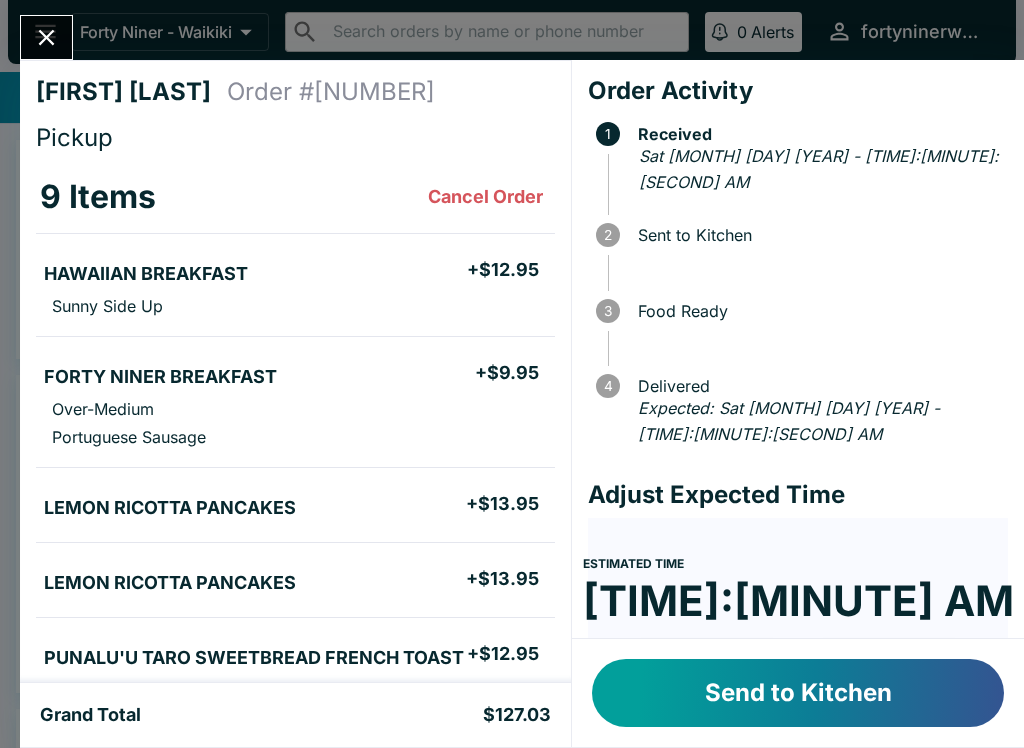 click on "Send to Kitchen" at bounding box center [798, 693] 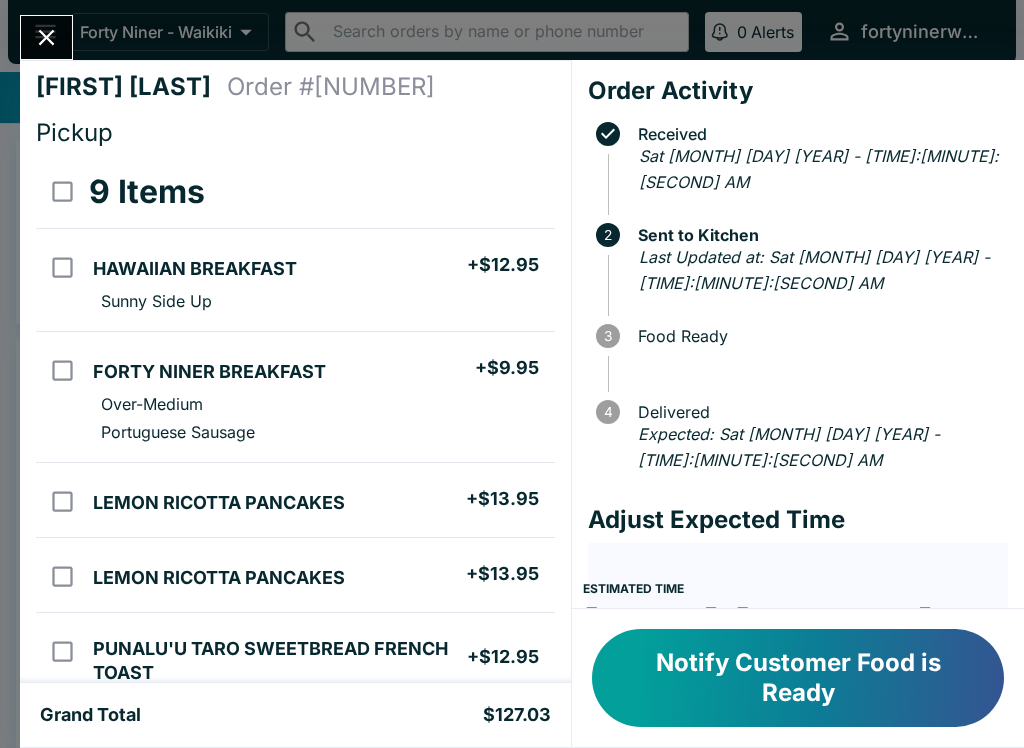 scroll, scrollTop: 8, scrollLeft: 0, axis: vertical 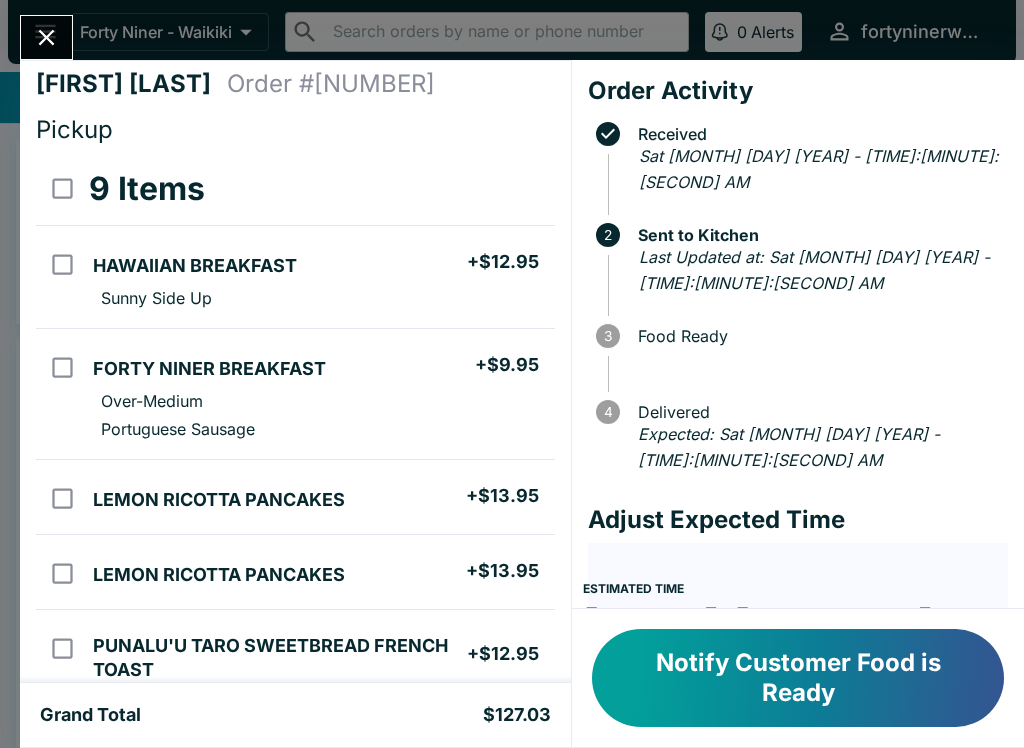 click 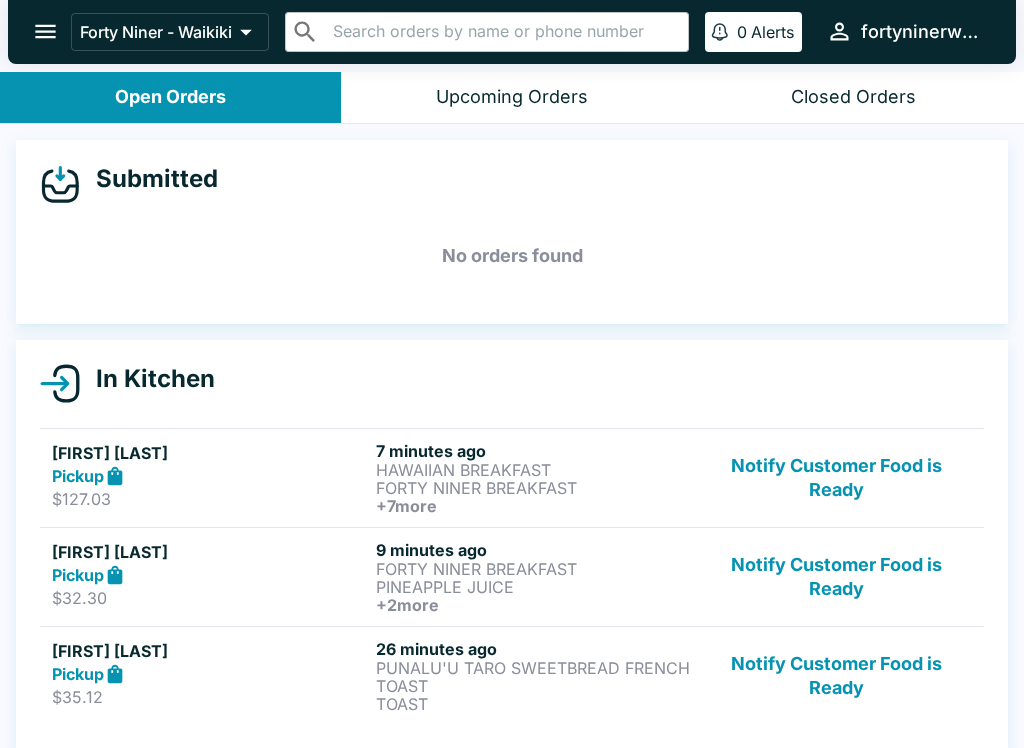 click on "PINEAPPLE JUICE" at bounding box center (534, 587) 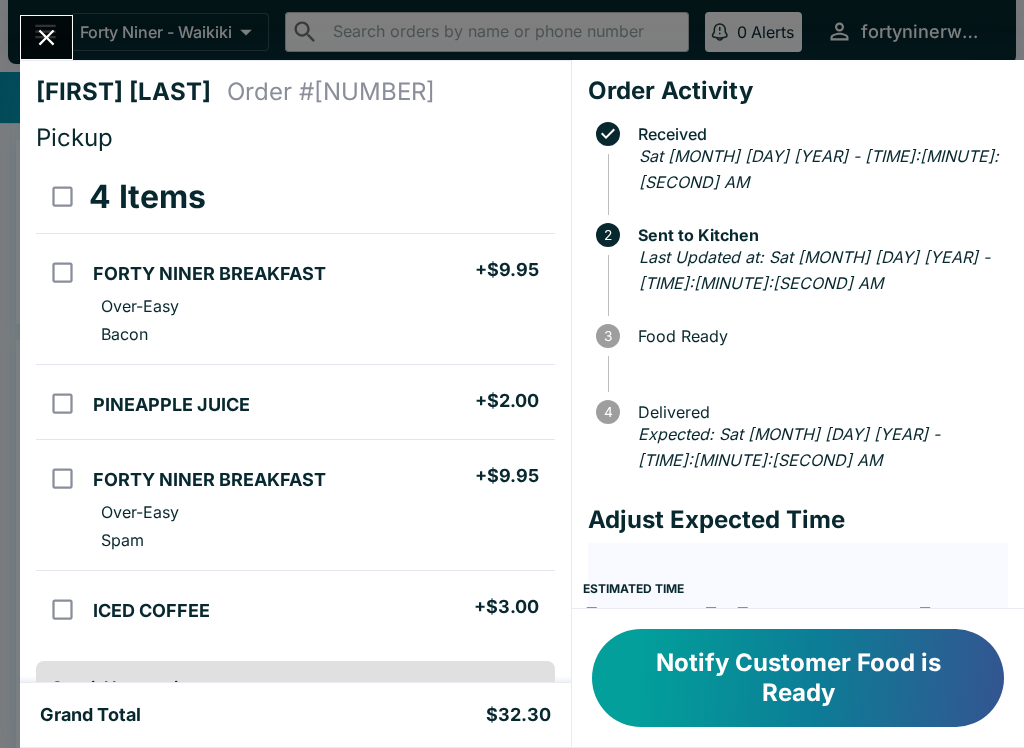 click on "Notify Customer Food is Ready" at bounding box center [798, 678] 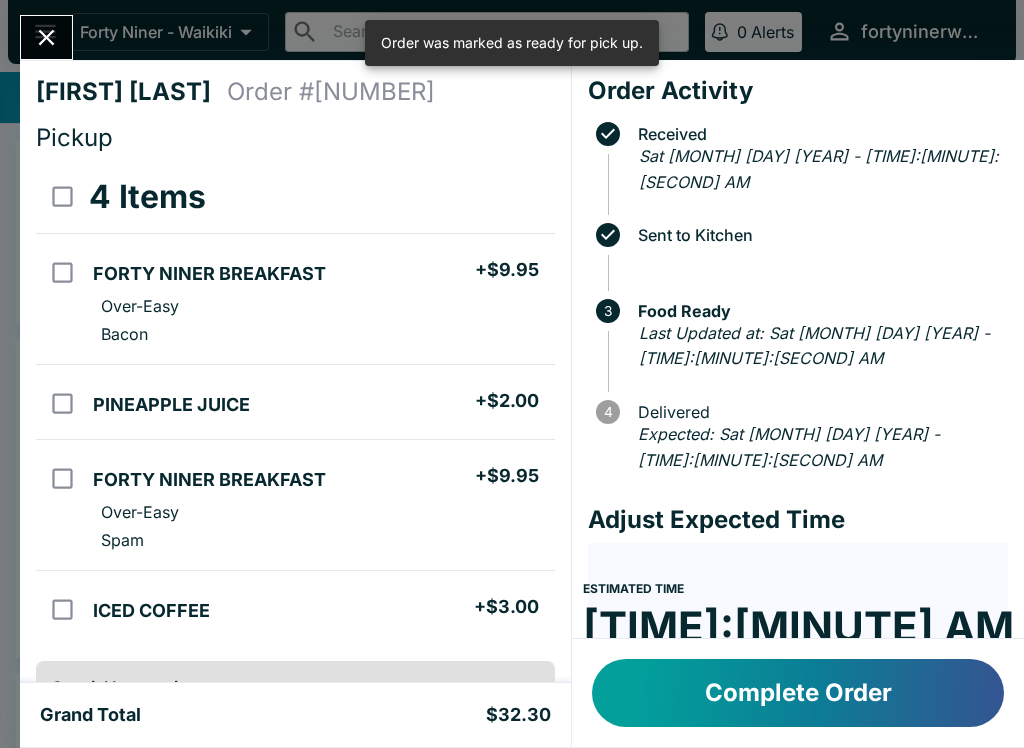 click 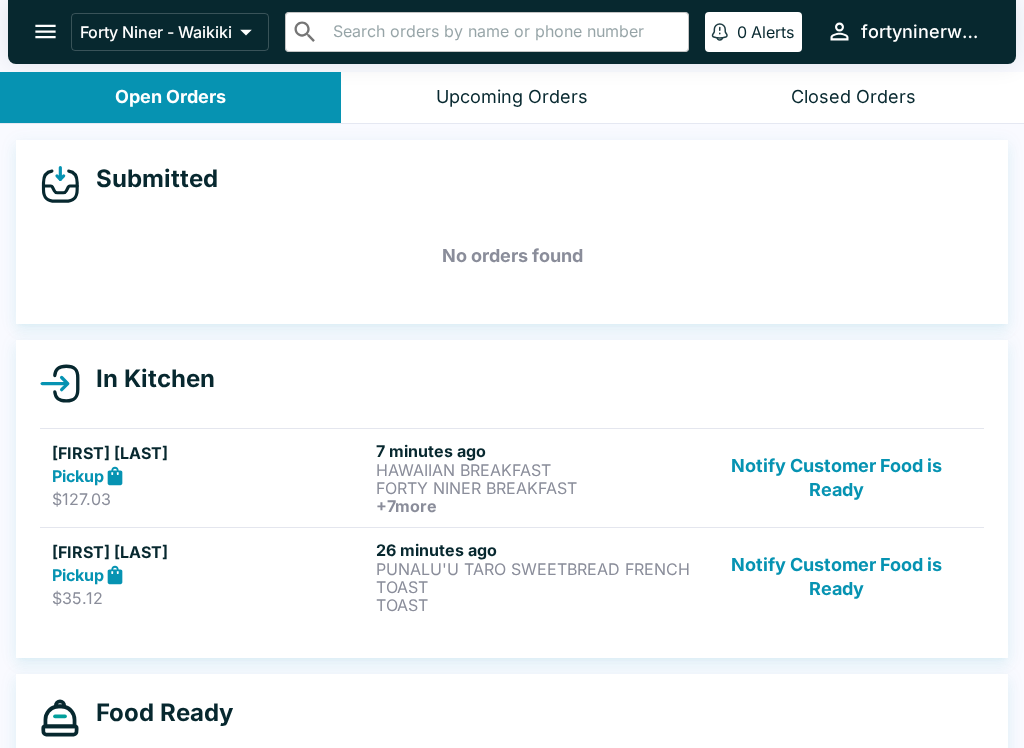 click on "HAWAIIAN BREAKFAST" at bounding box center (534, 470) 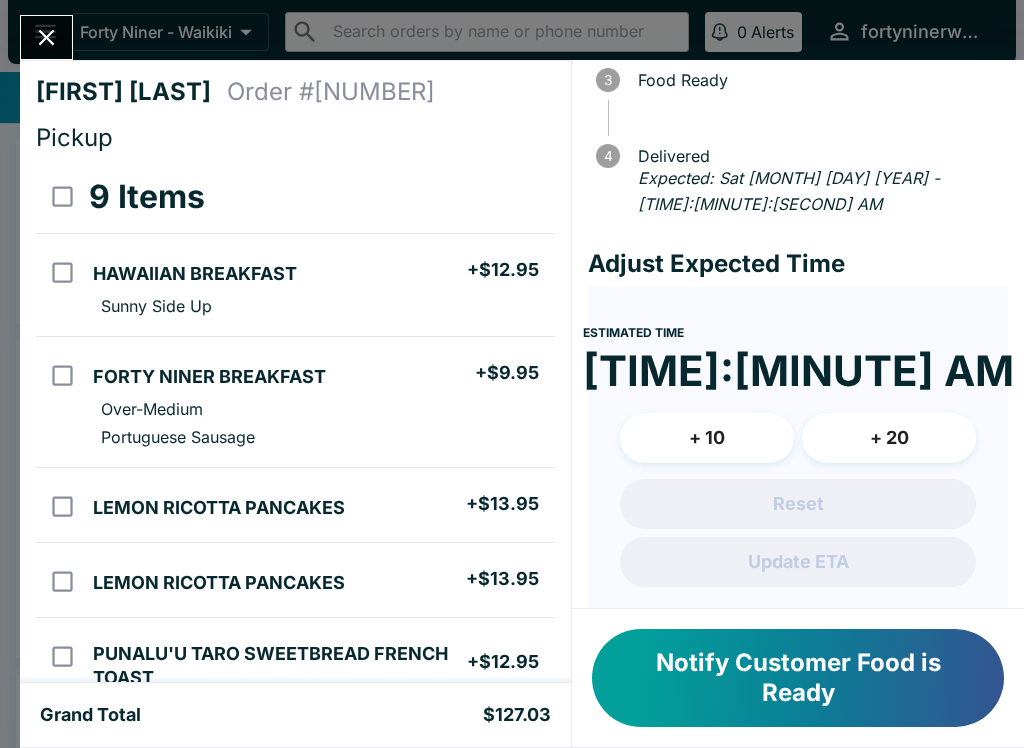 scroll, scrollTop: 236, scrollLeft: 0, axis: vertical 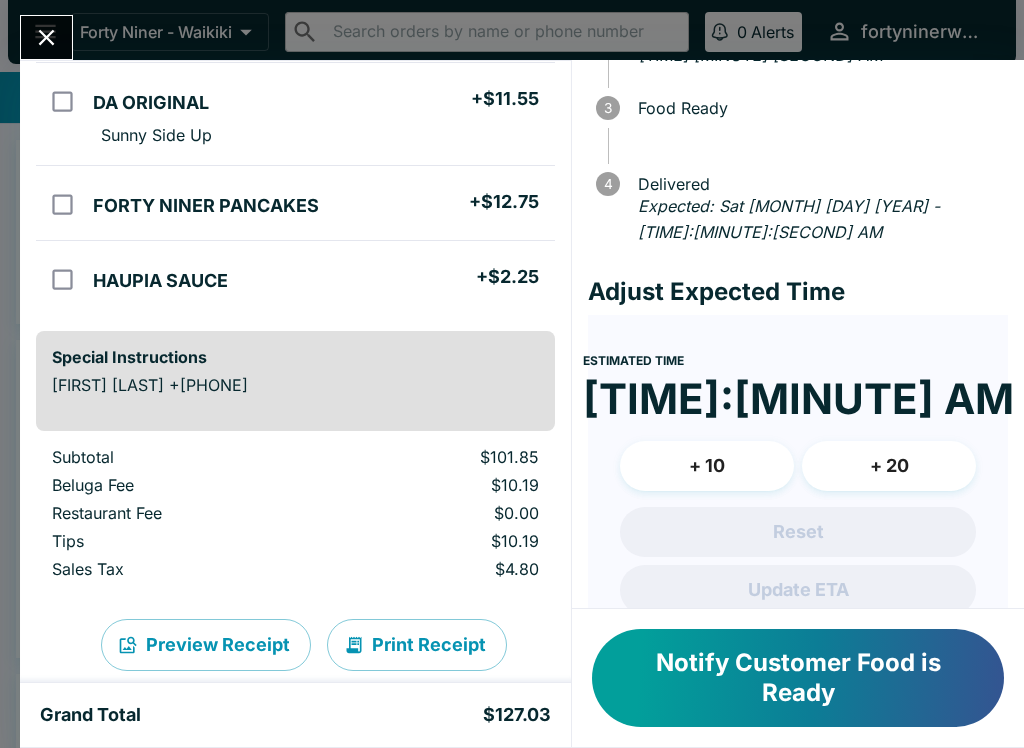click on "Notify Customer Food is Ready" at bounding box center [798, 678] 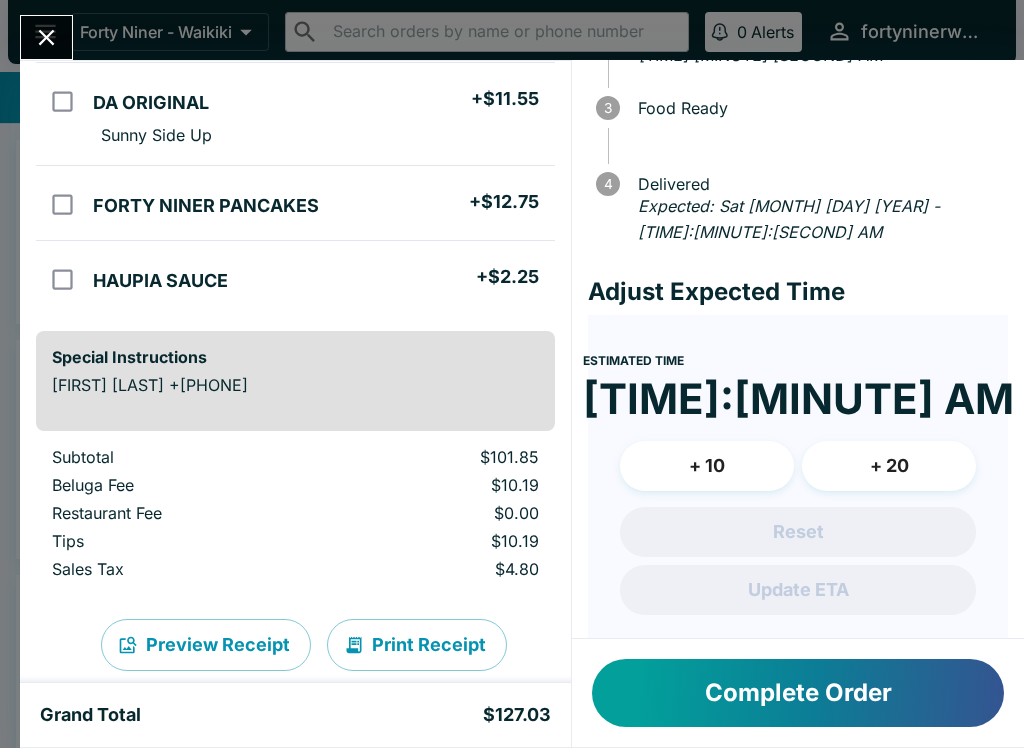 scroll, scrollTop: 198, scrollLeft: 0, axis: vertical 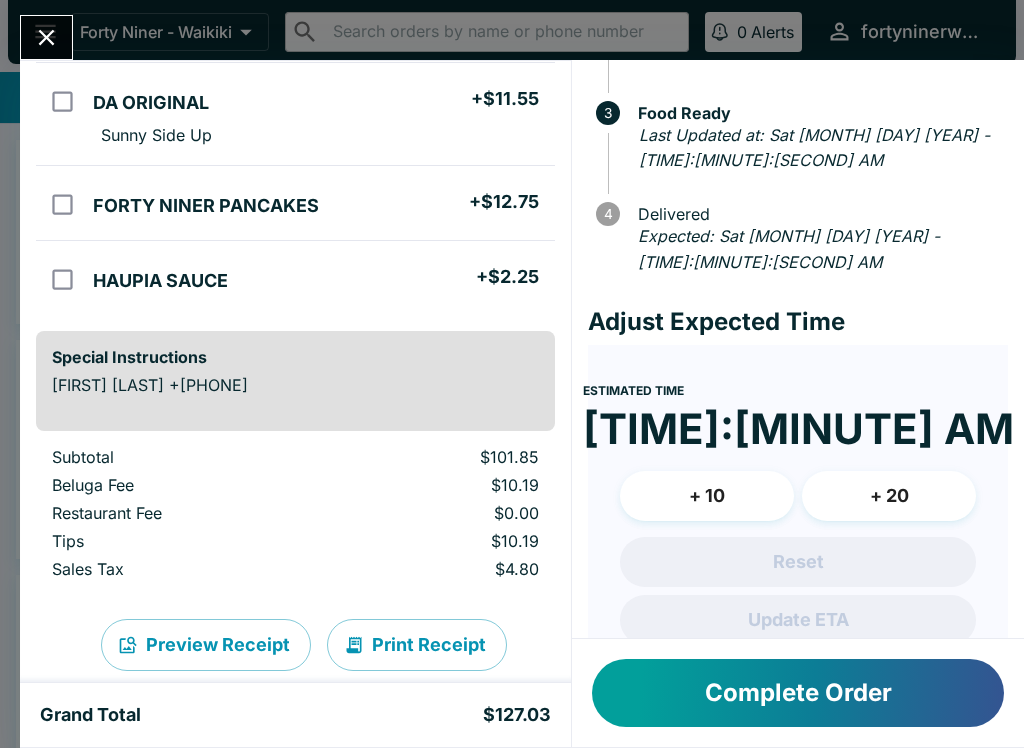 click at bounding box center [46, 37] 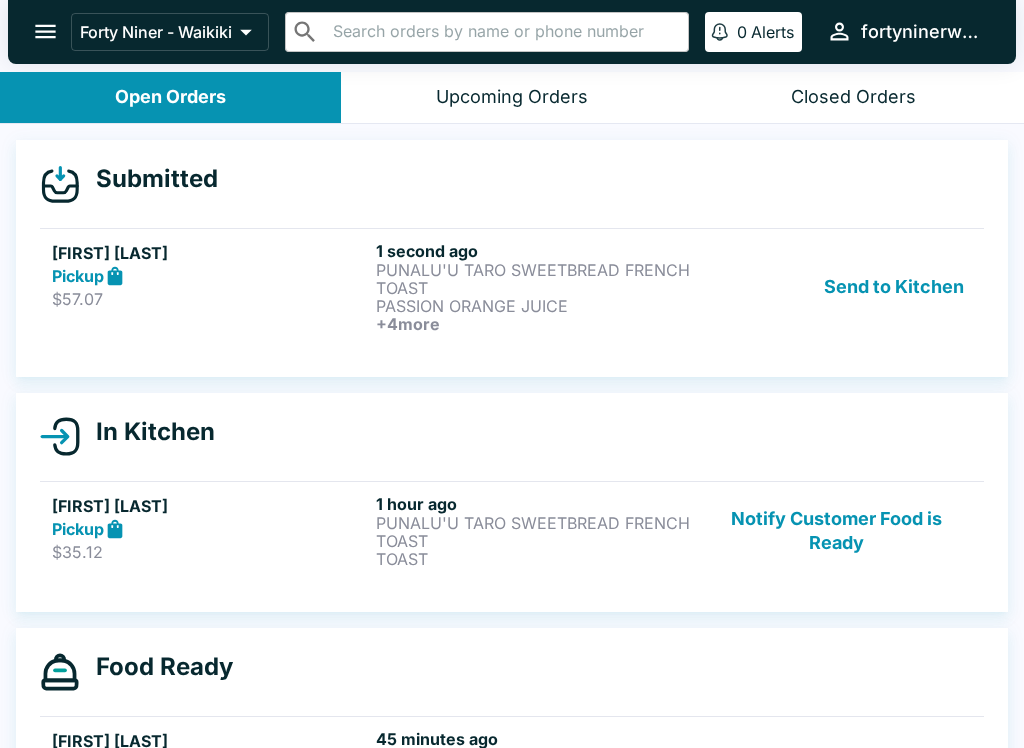 click on "Send to Kitchen" at bounding box center (894, 287) 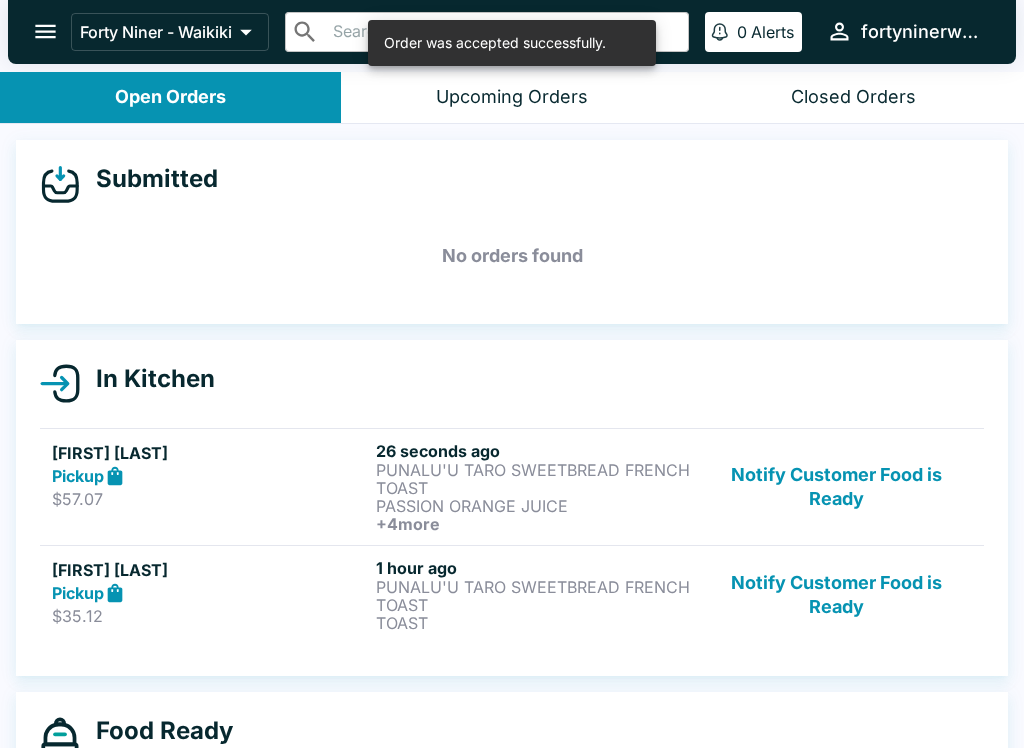 click on "[FIRST] [LAST]  Pickup $57.07" at bounding box center (210, 487) 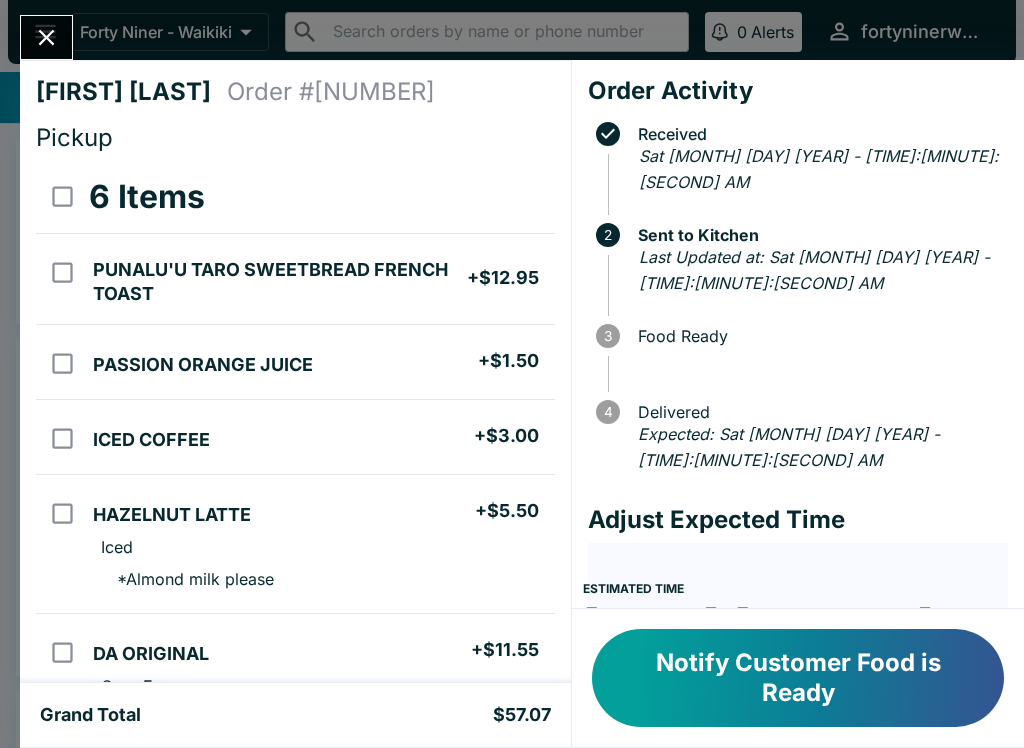 scroll, scrollTop: 0, scrollLeft: 0, axis: both 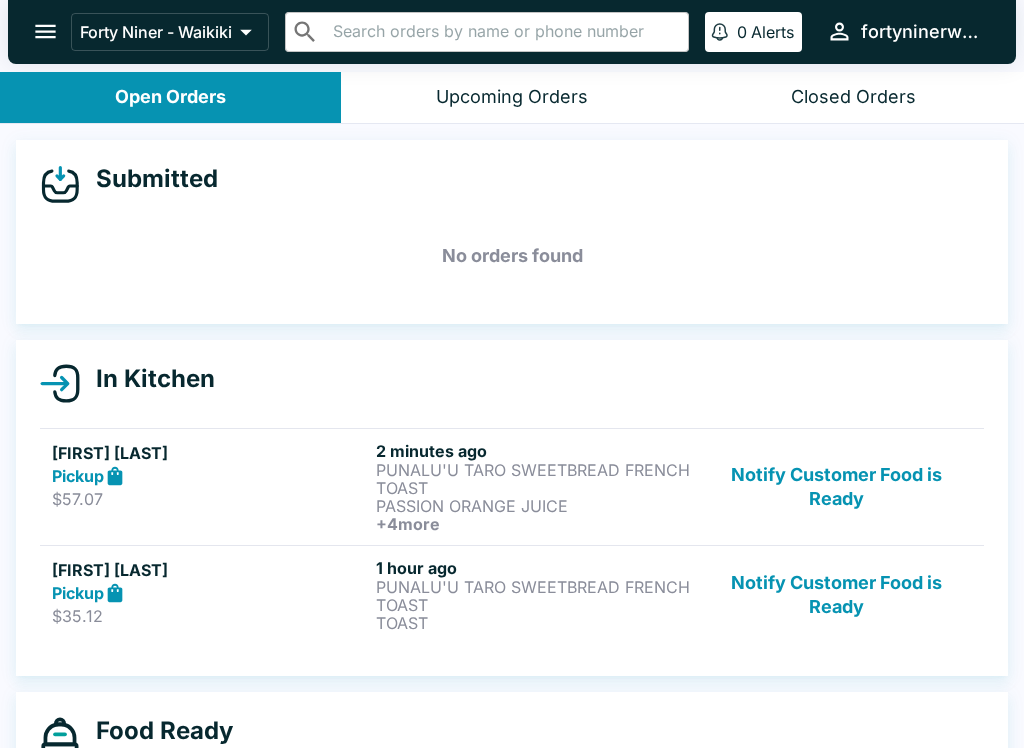 click on "PUNALU'U TARO SWEETBREAD FRENCH TOAST" at bounding box center [534, 479] 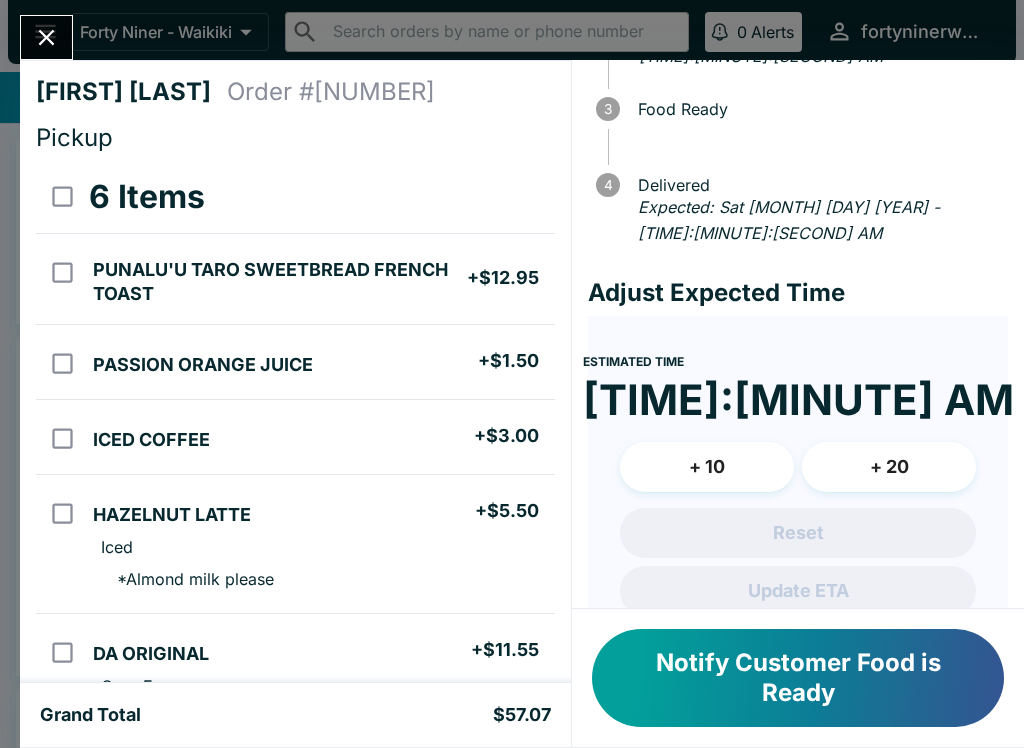 scroll, scrollTop: 212, scrollLeft: 0, axis: vertical 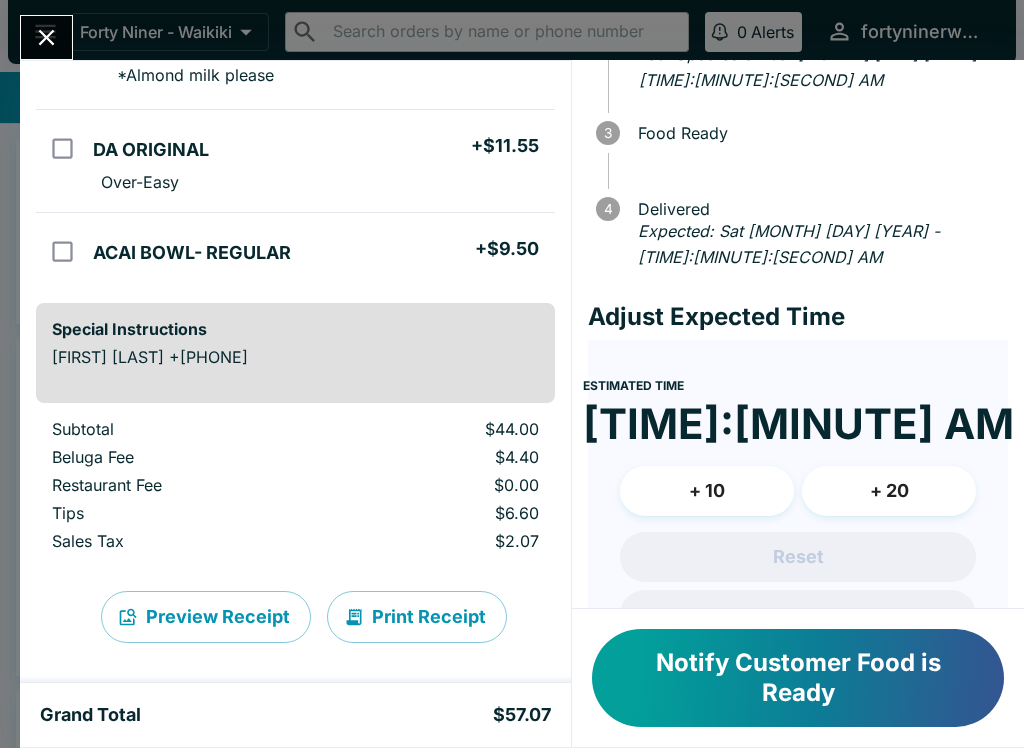 click on "Notify Customer Food is Ready" at bounding box center [798, 678] 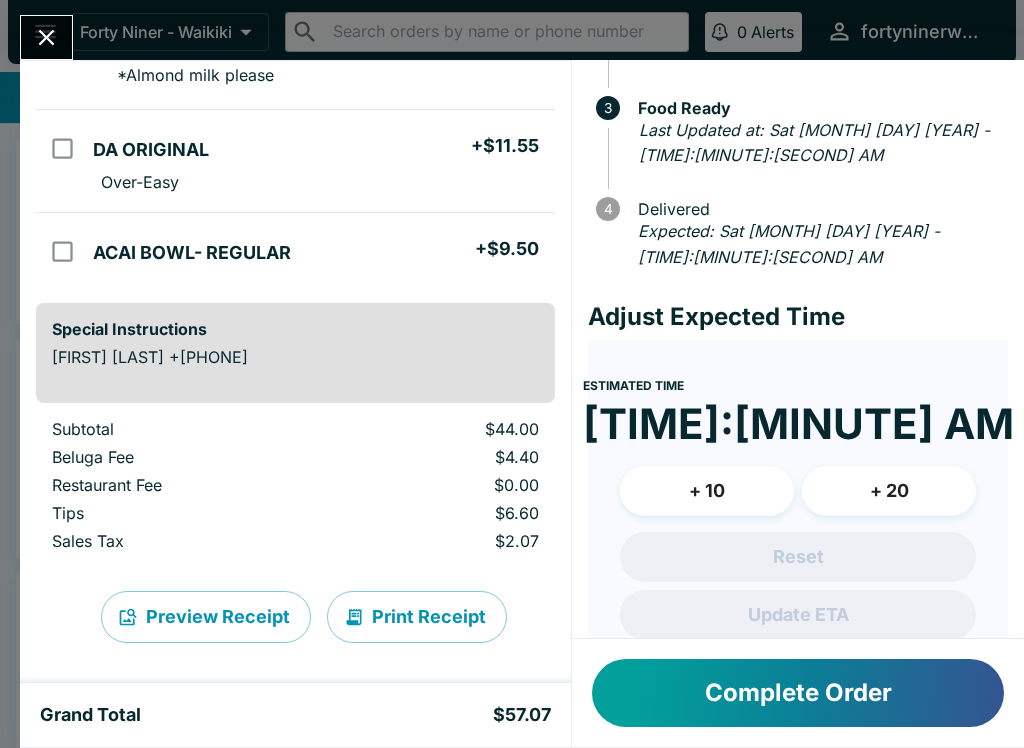 scroll, scrollTop: 173, scrollLeft: 0, axis: vertical 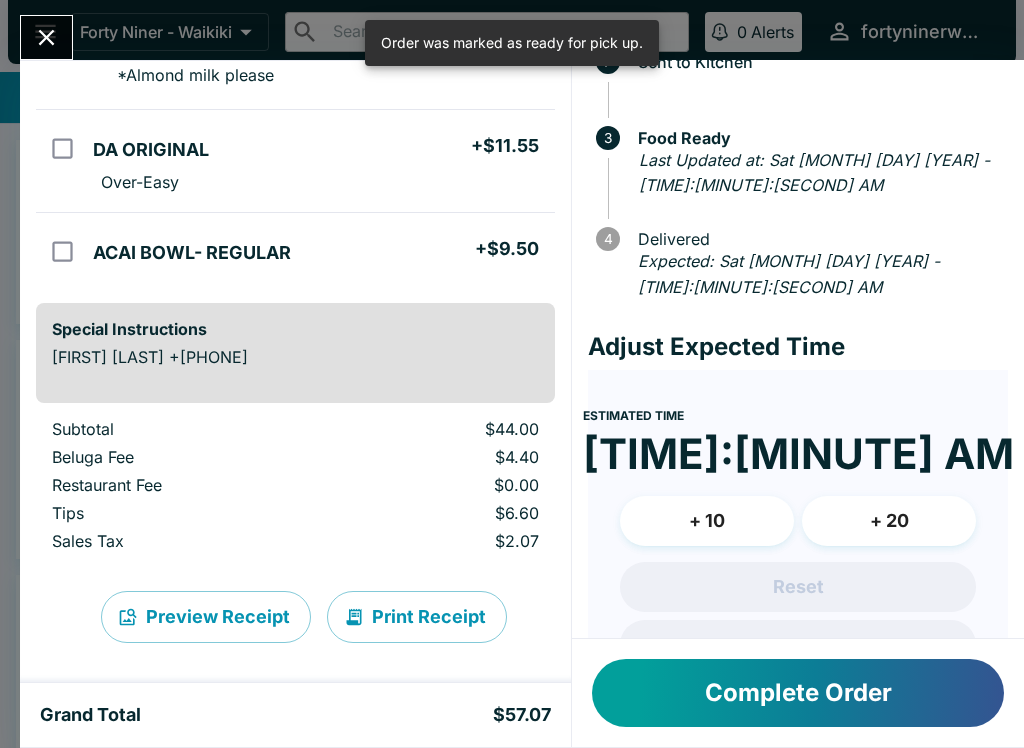 click 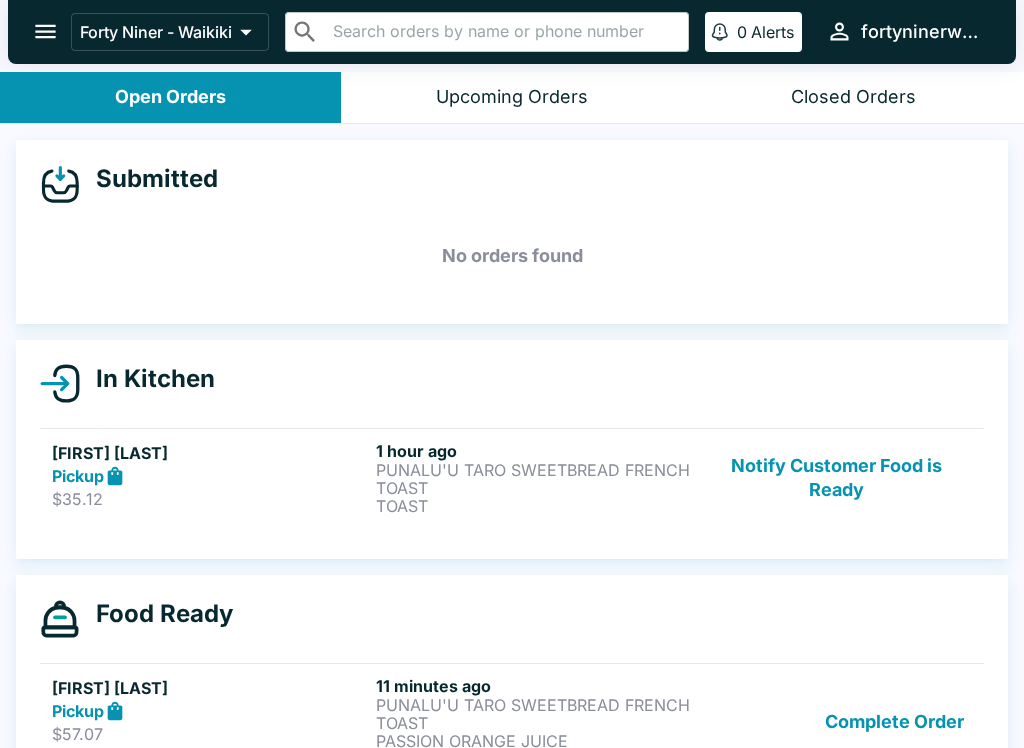 click on "PUNALU'U TARO SWEETBREAD FRENCH TOAST" at bounding box center (534, 479) 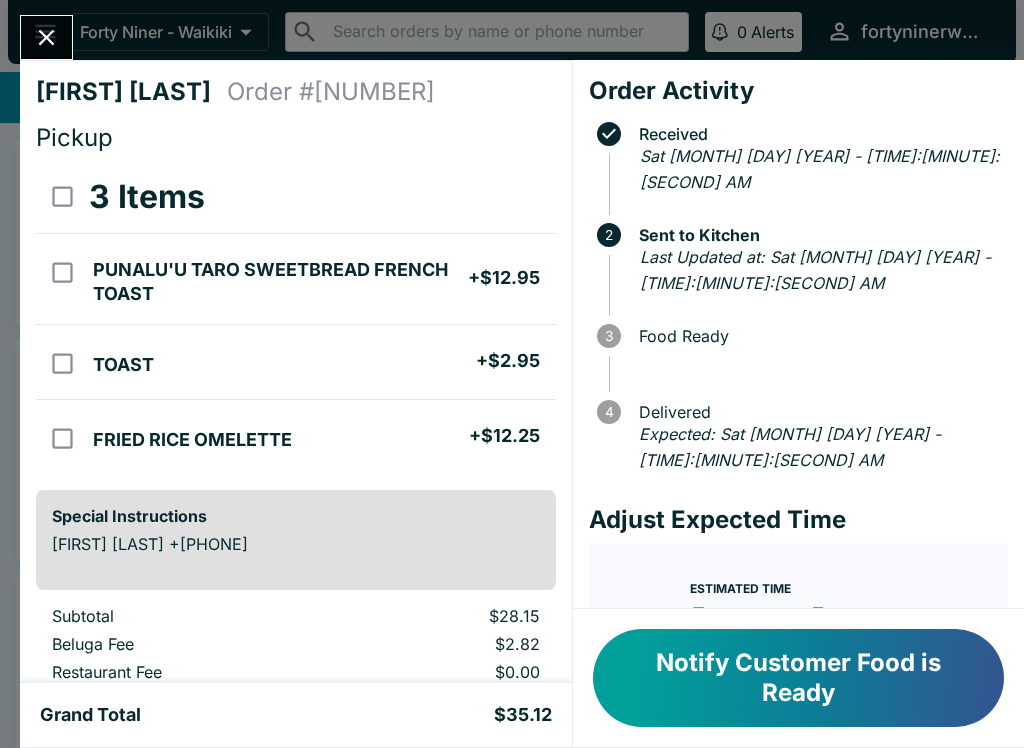 click 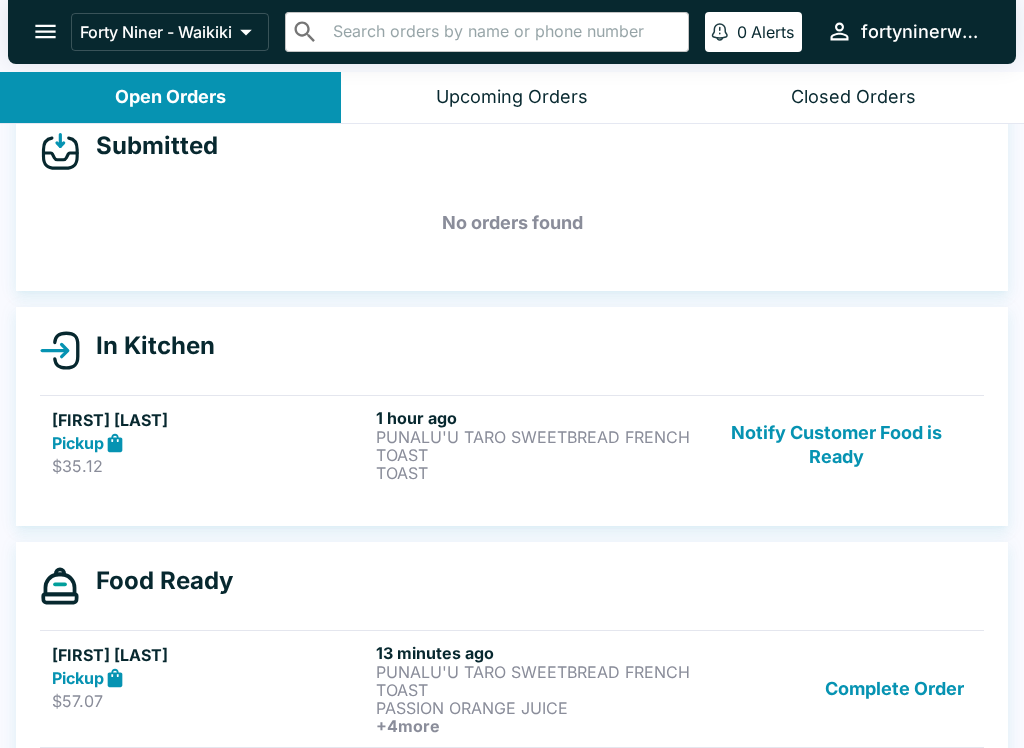 scroll, scrollTop: 34, scrollLeft: 0, axis: vertical 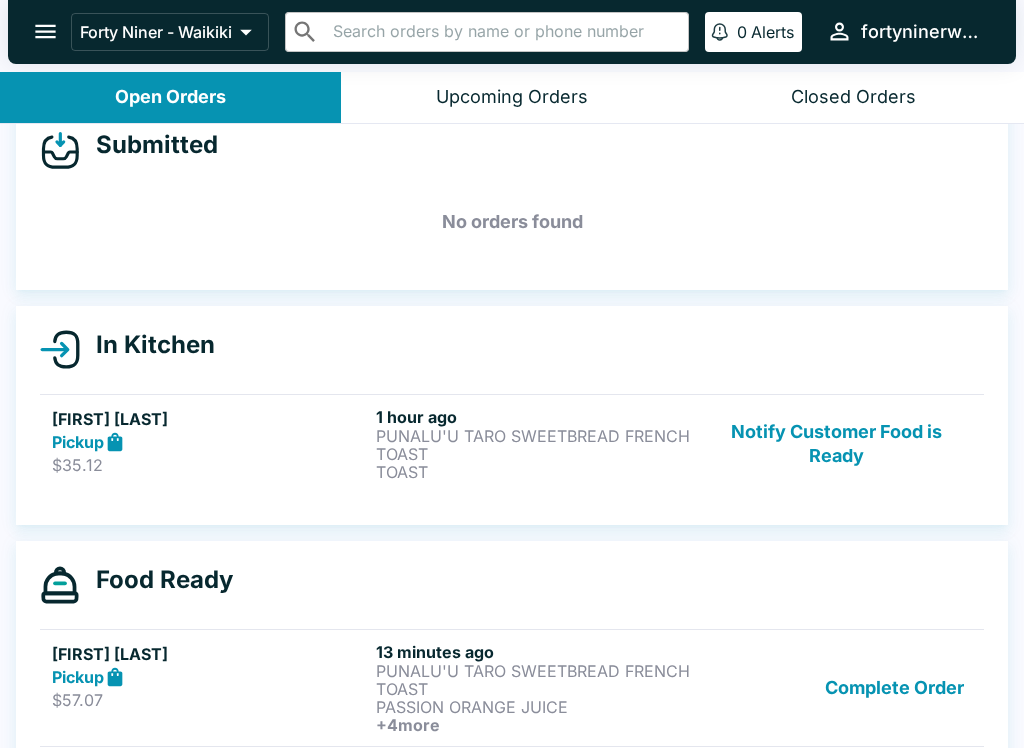 click on "$57.07" at bounding box center [210, 700] 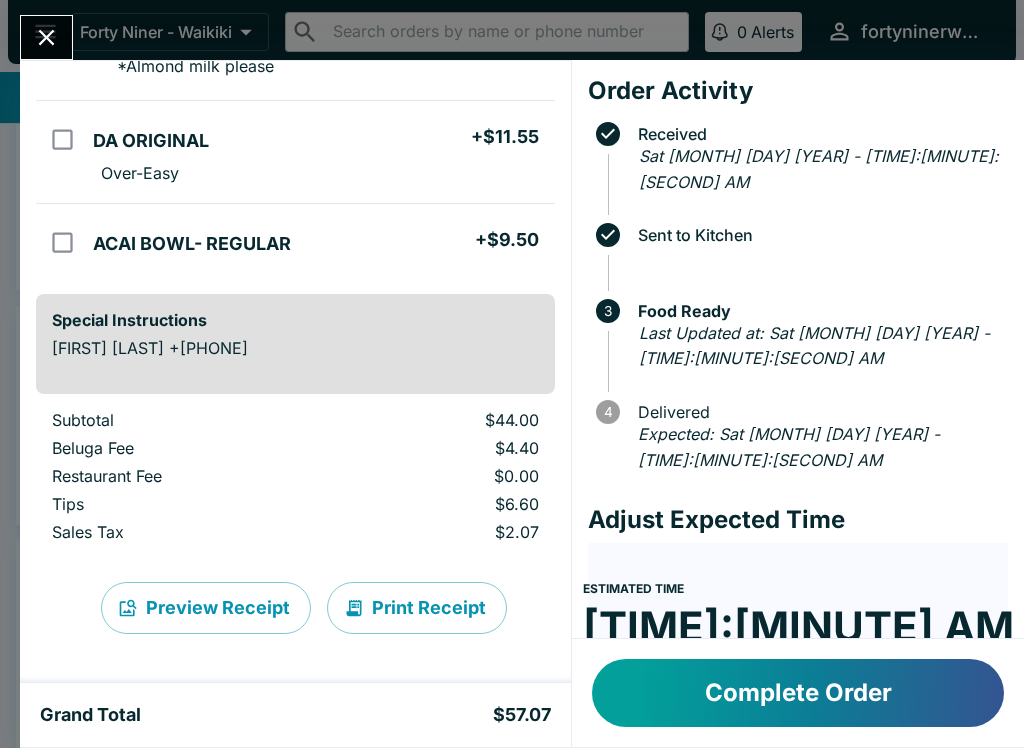 scroll, scrollTop: 513, scrollLeft: 0, axis: vertical 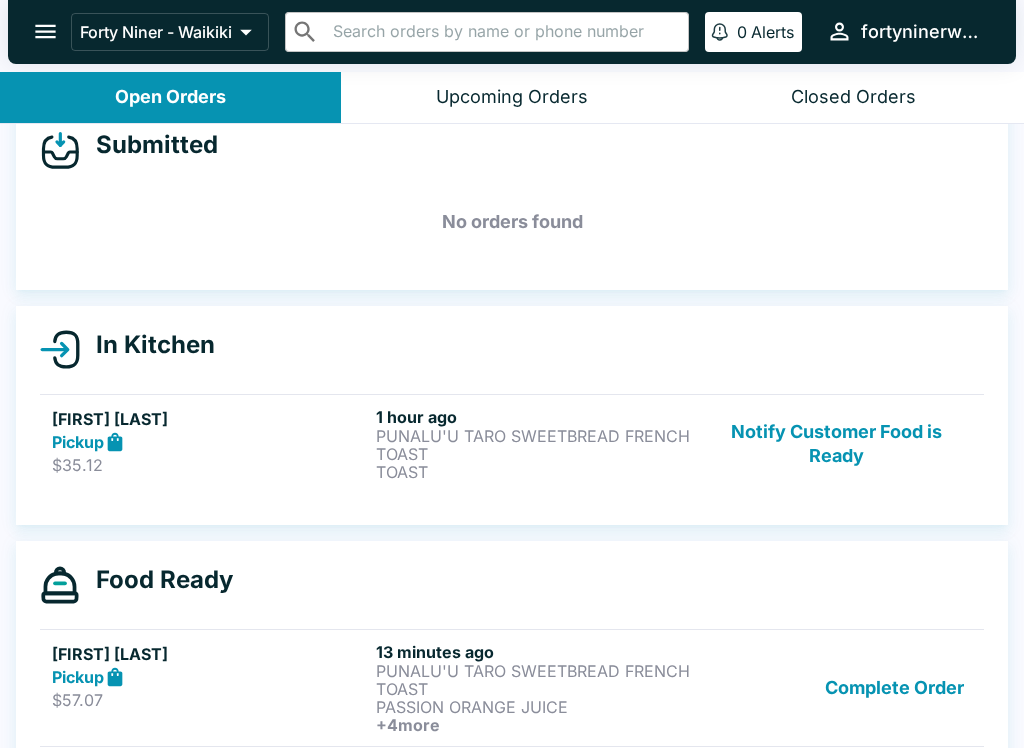 click on "Notify Customer Food is Ready" at bounding box center (836, 444) 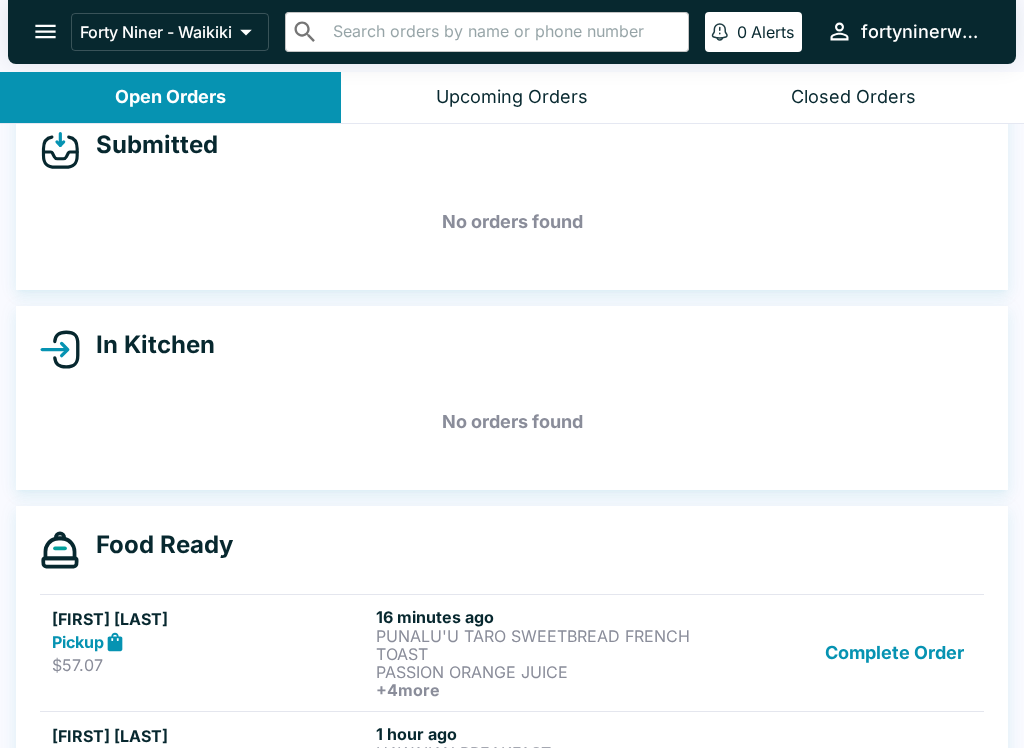click on "Complete Order" at bounding box center (894, 653) 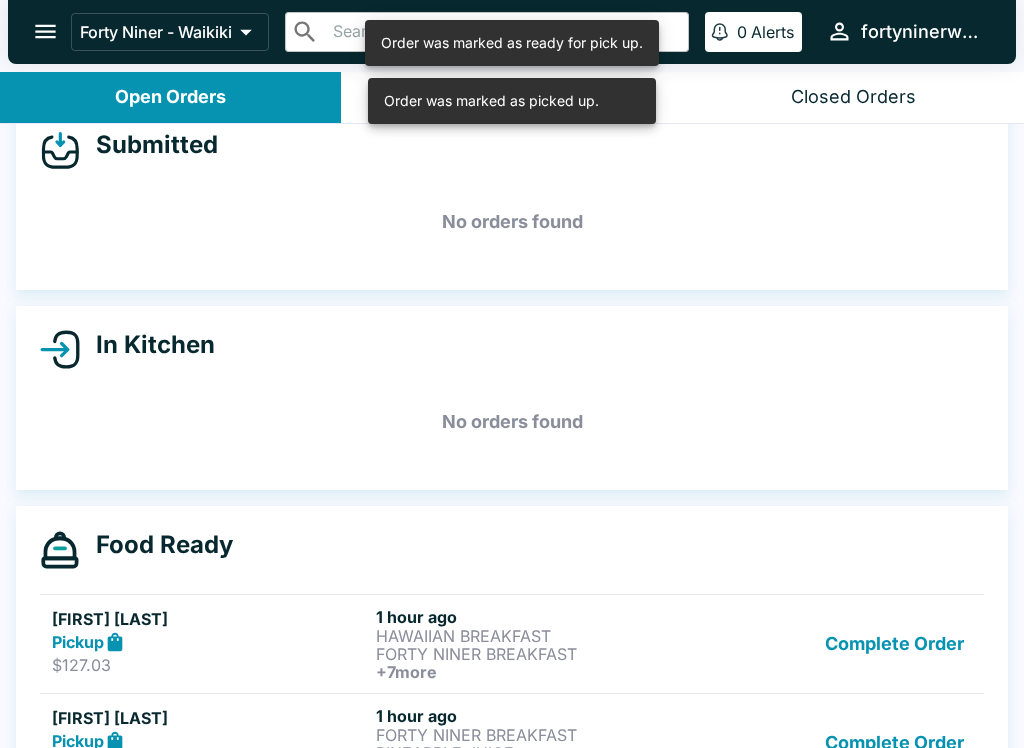 click on "Complete Order" at bounding box center (894, 644) 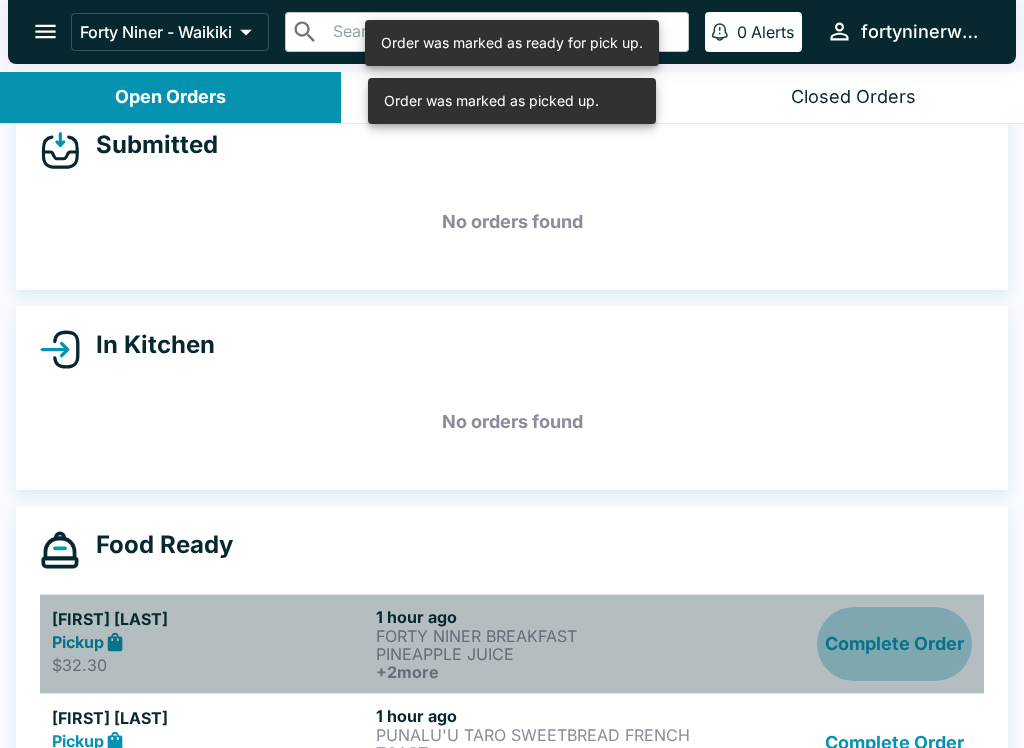 click on "Complete Order" at bounding box center [894, 644] 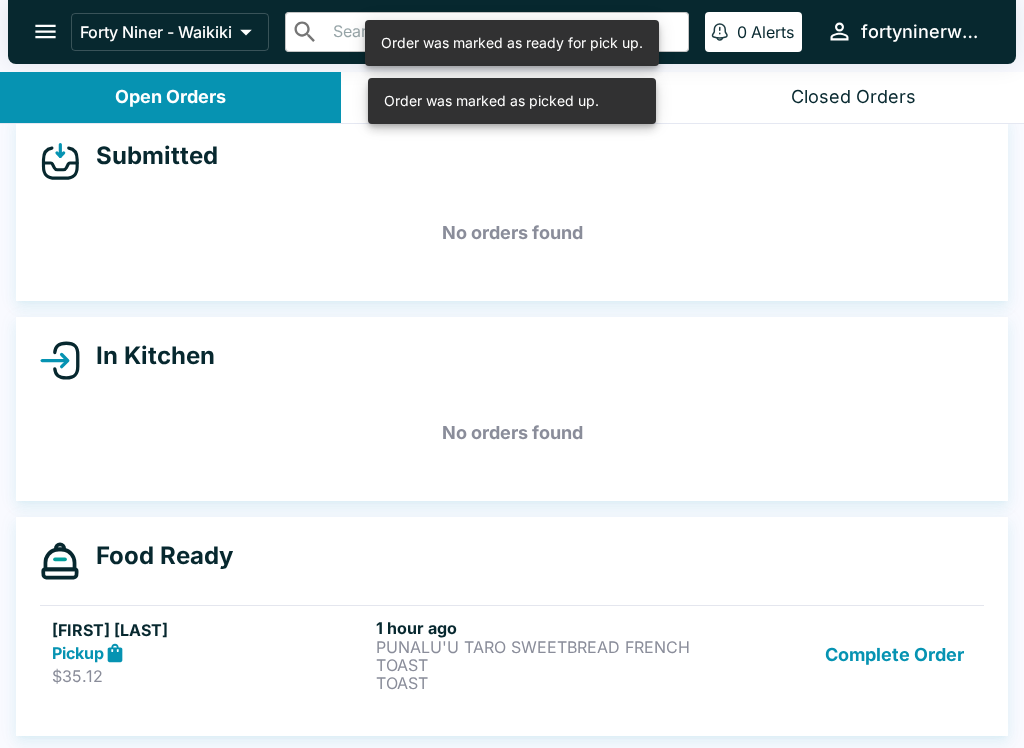scroll, scrollTop: 23, scrollLeft: 0, axis: vertical 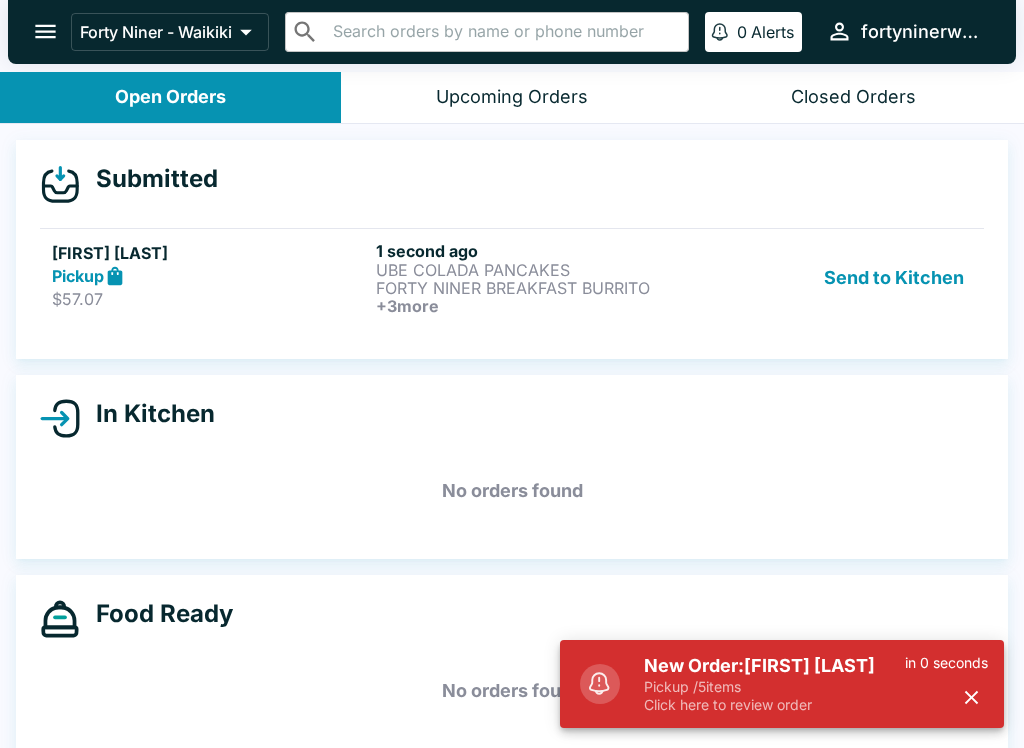 click on "Send to Kitchen" at bounding box center (894, 278) 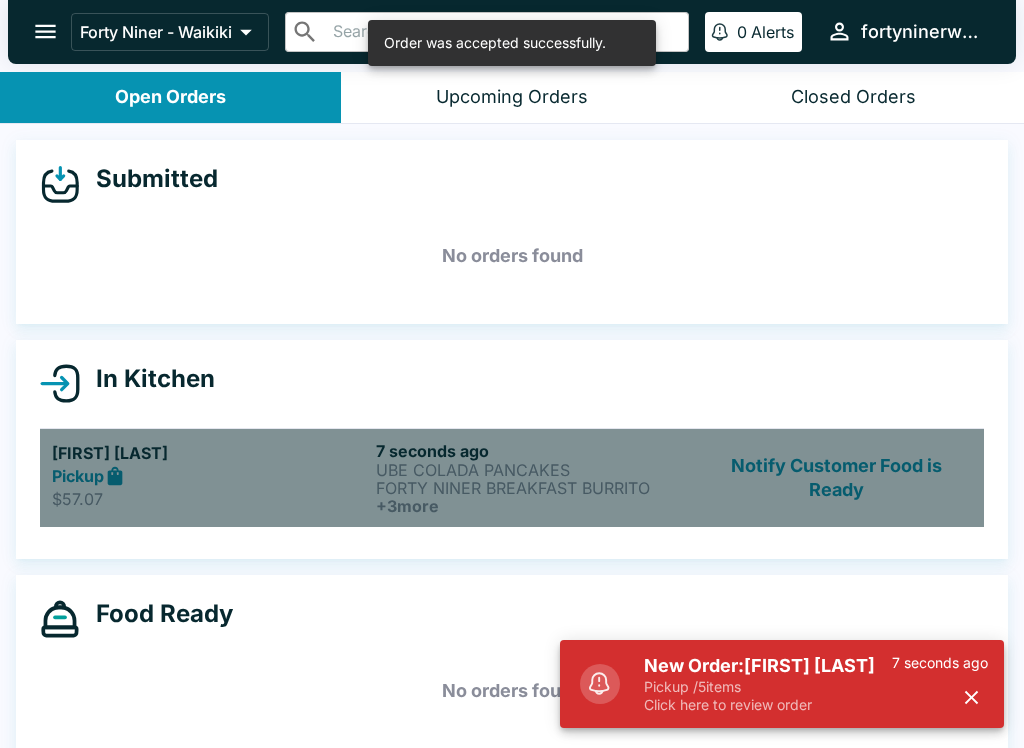 click on "[FIRST] [LAST]" at bounding box center [210, 453] 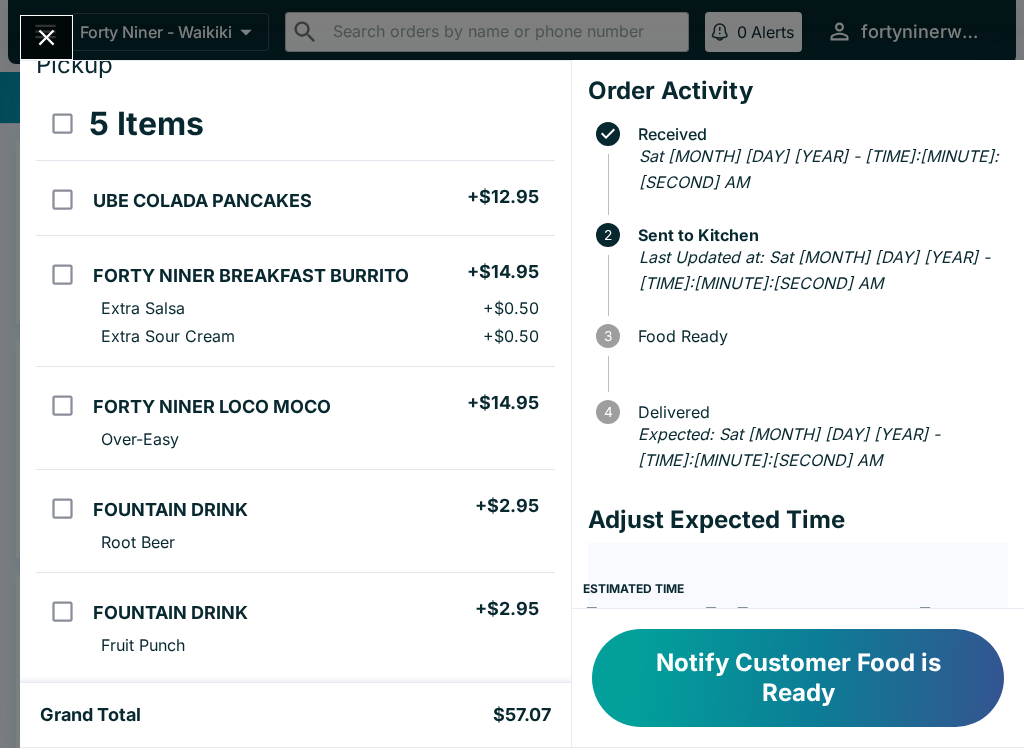 scroll, scrollTop: 73, scrollLeft: 0, axis: vertical 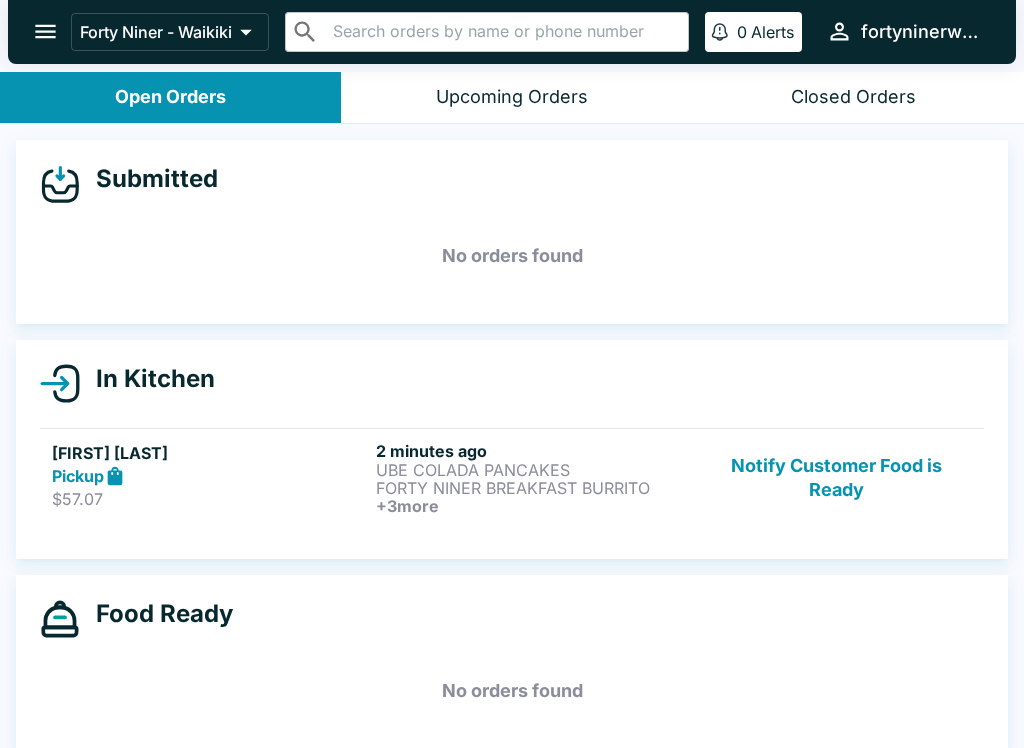 click on "Notify Customer Food is Ready" at bounding box center [836, 478] 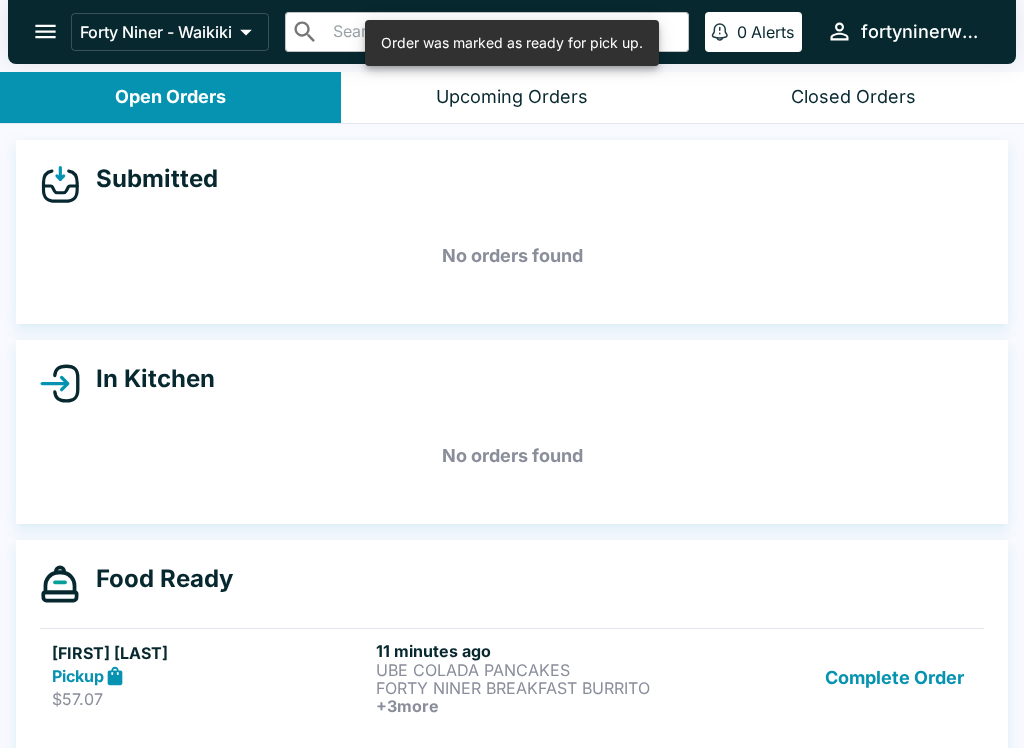 click at bounding box center [45, 31] 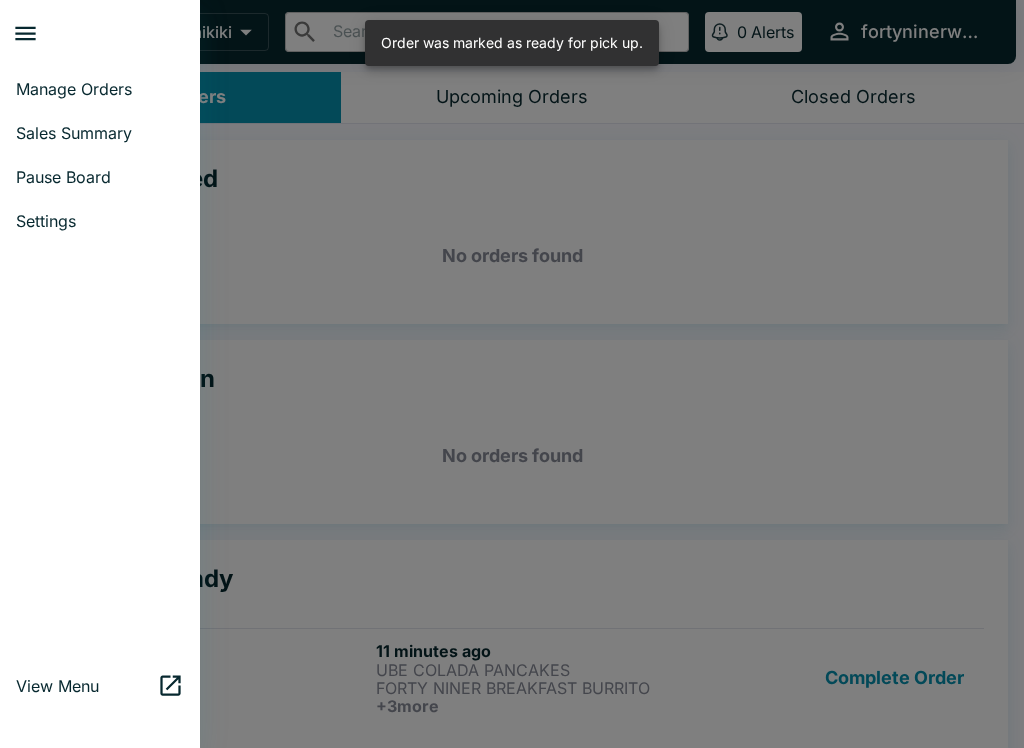 click on "Sales Summary" at bounding box center (100, 133) 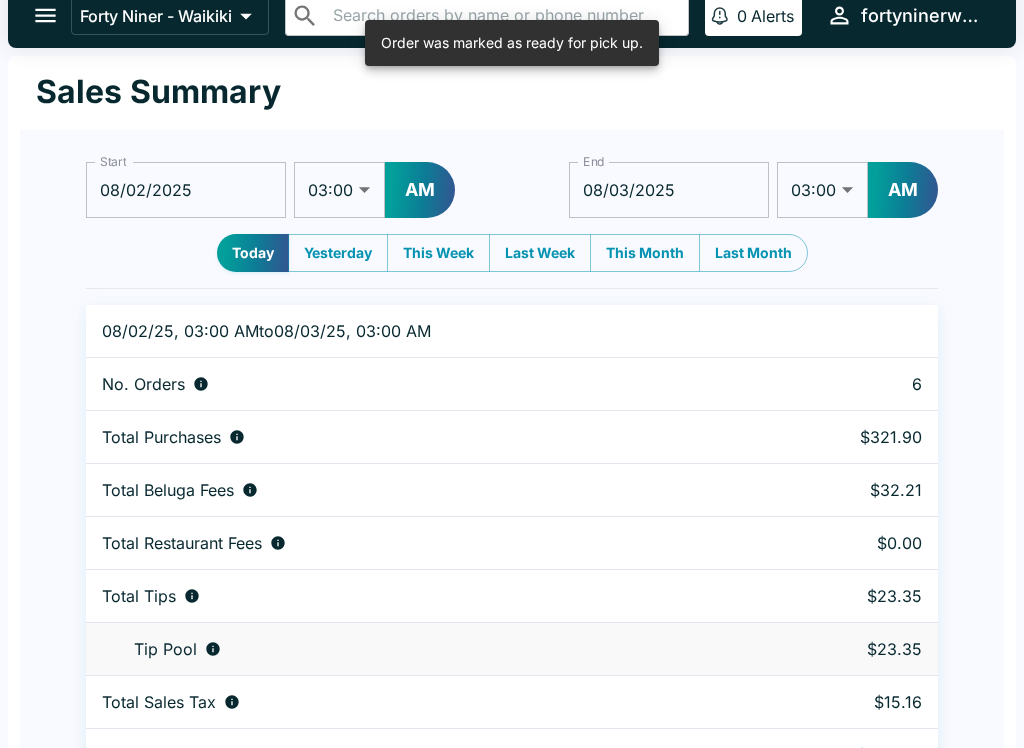 scroll, scrollTop: 13, scrollLeft: 0, axis: vertical 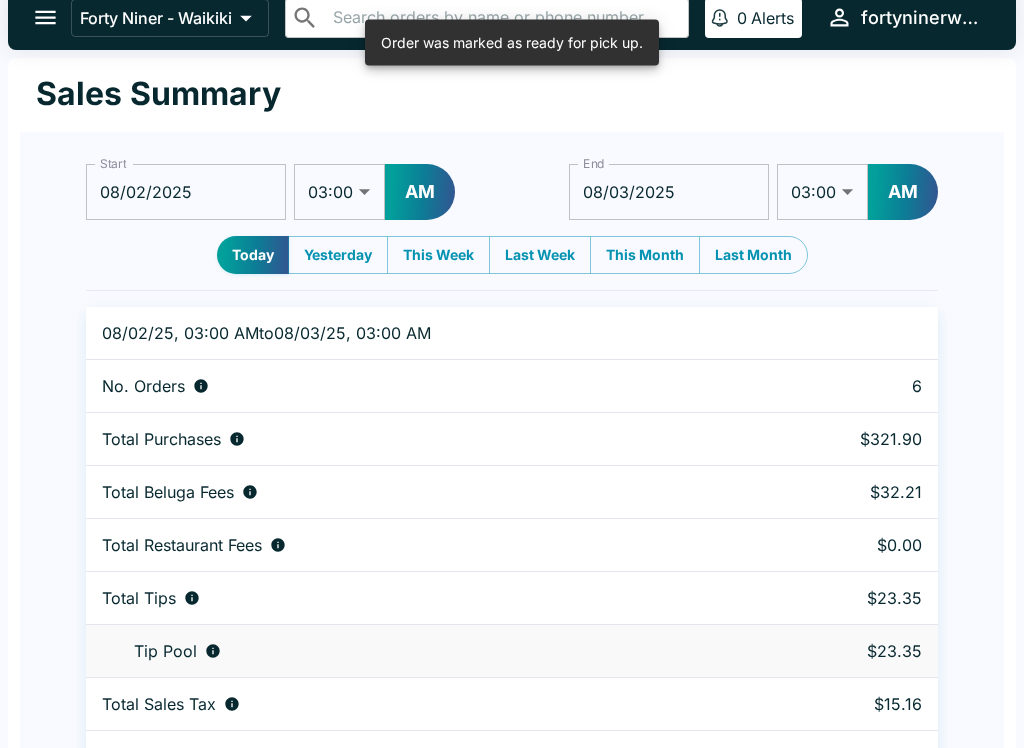 click 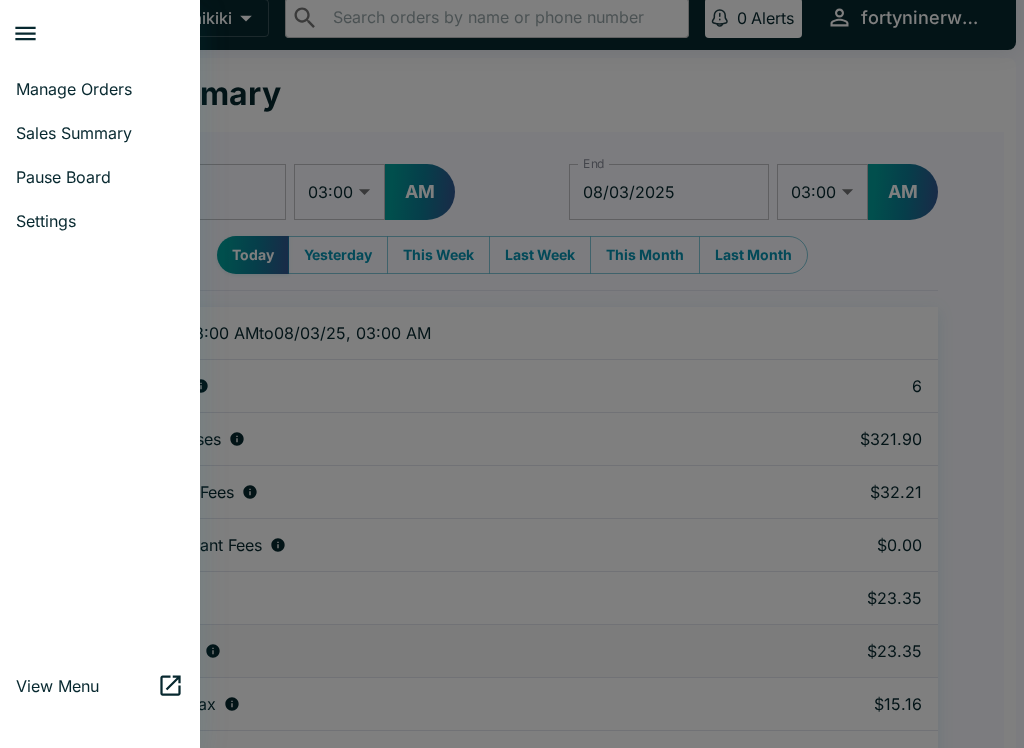 click on "Manage Orders" at bounding box center [100, 89] 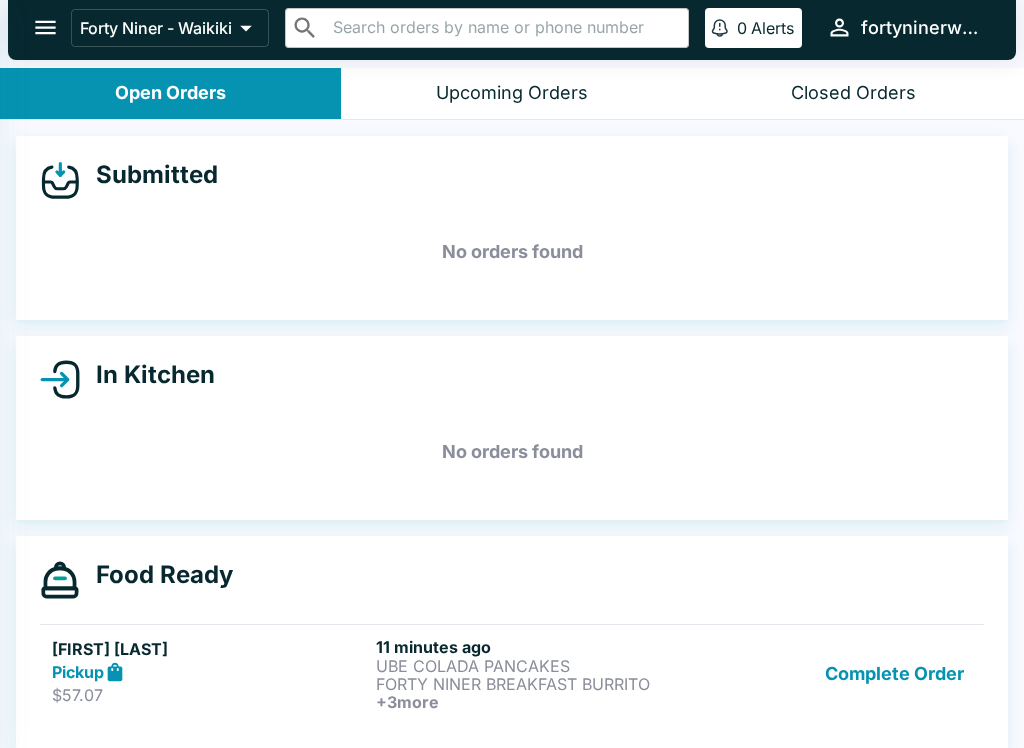 scroll, scrollTop: 0, scrollLeft: 0, axis: both 